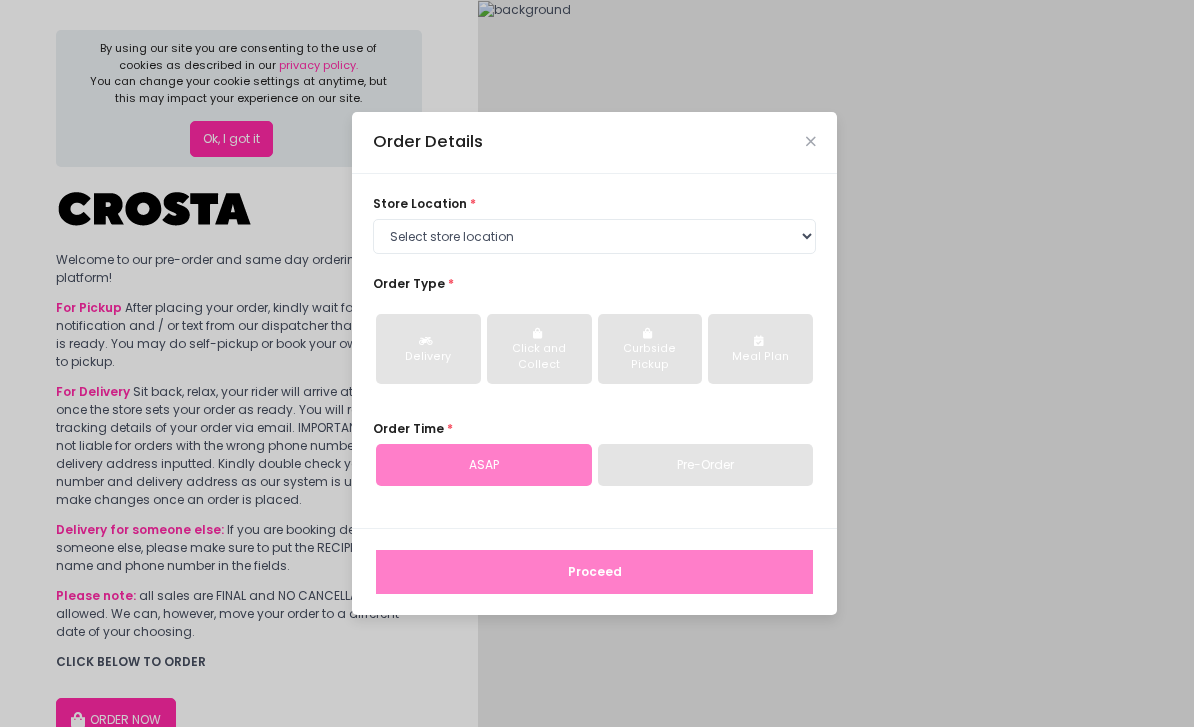 scroll, scrollTop: 0, scrollLeft: 0, axis: both 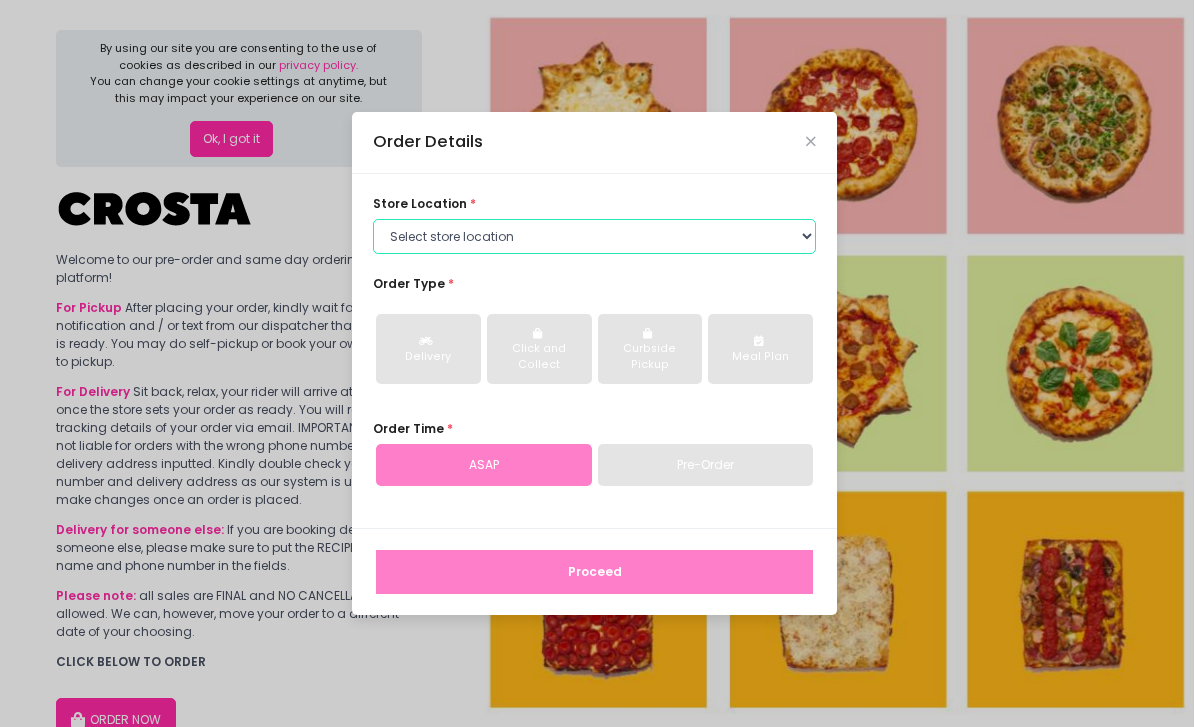 click on "Select store location Crosta Pizza - Salcedo  Crosta Pizza - San Juan" at bounding box center [594, 237] 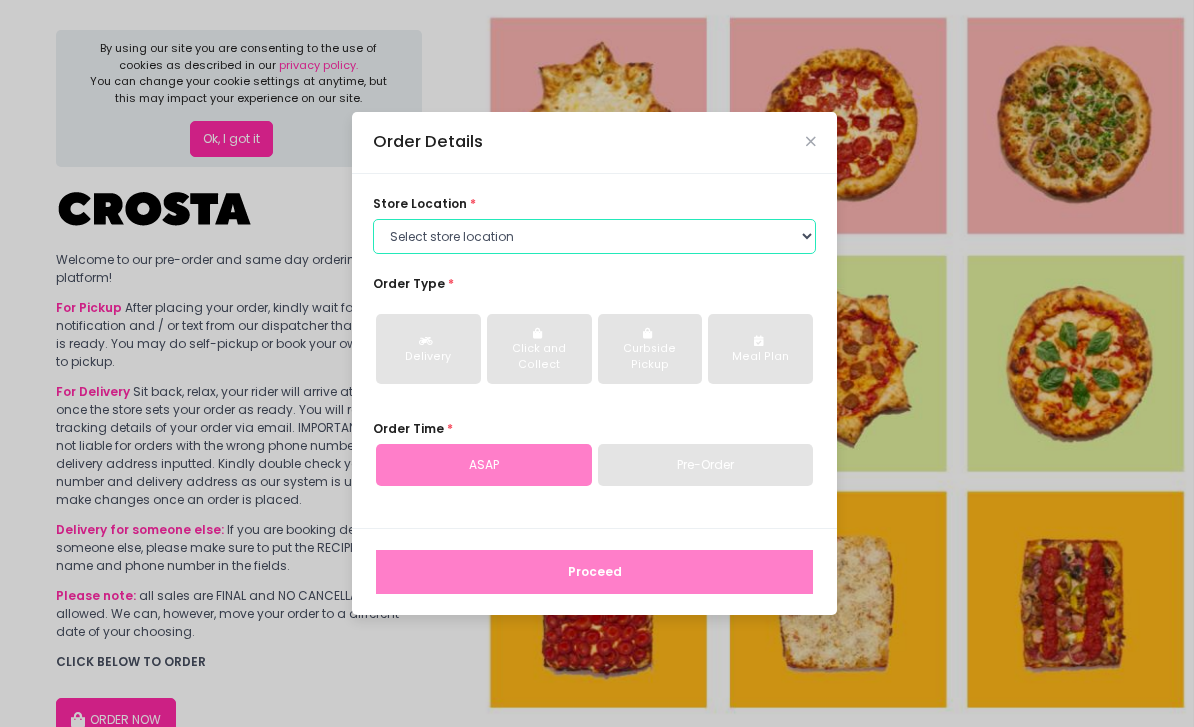 select on "5fabb2e53664a8677beaeb89" 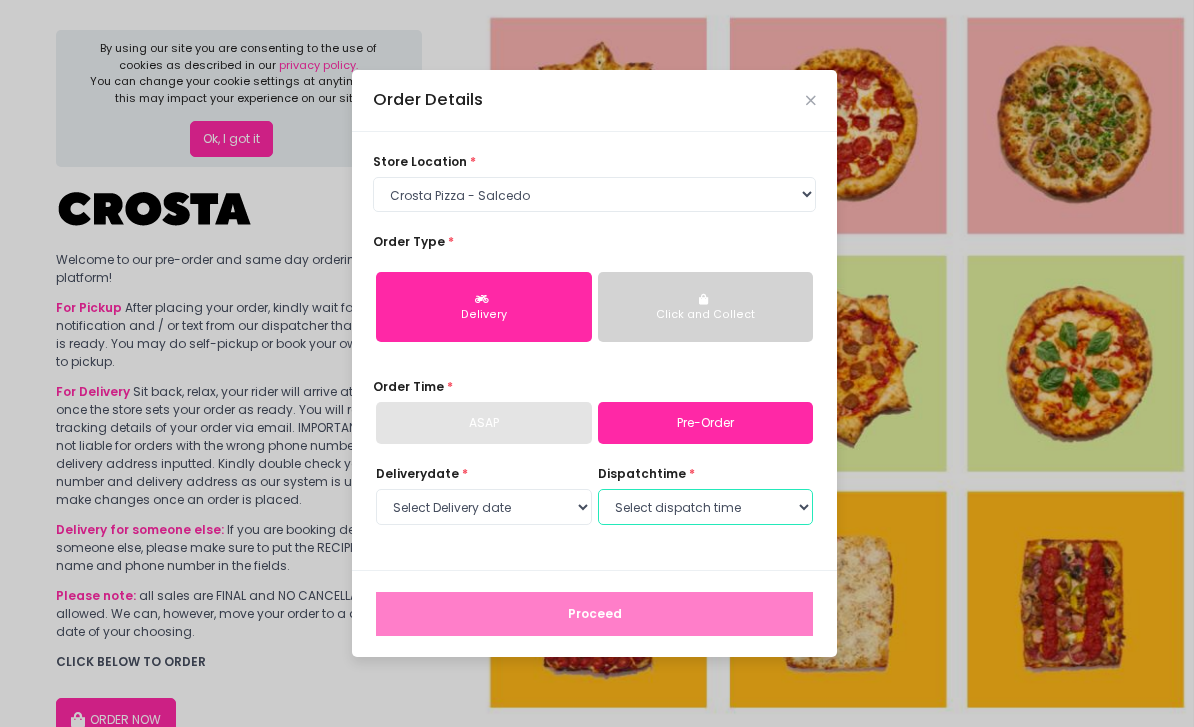 click on "Select dispatch time" at bounding box center [706, 507] 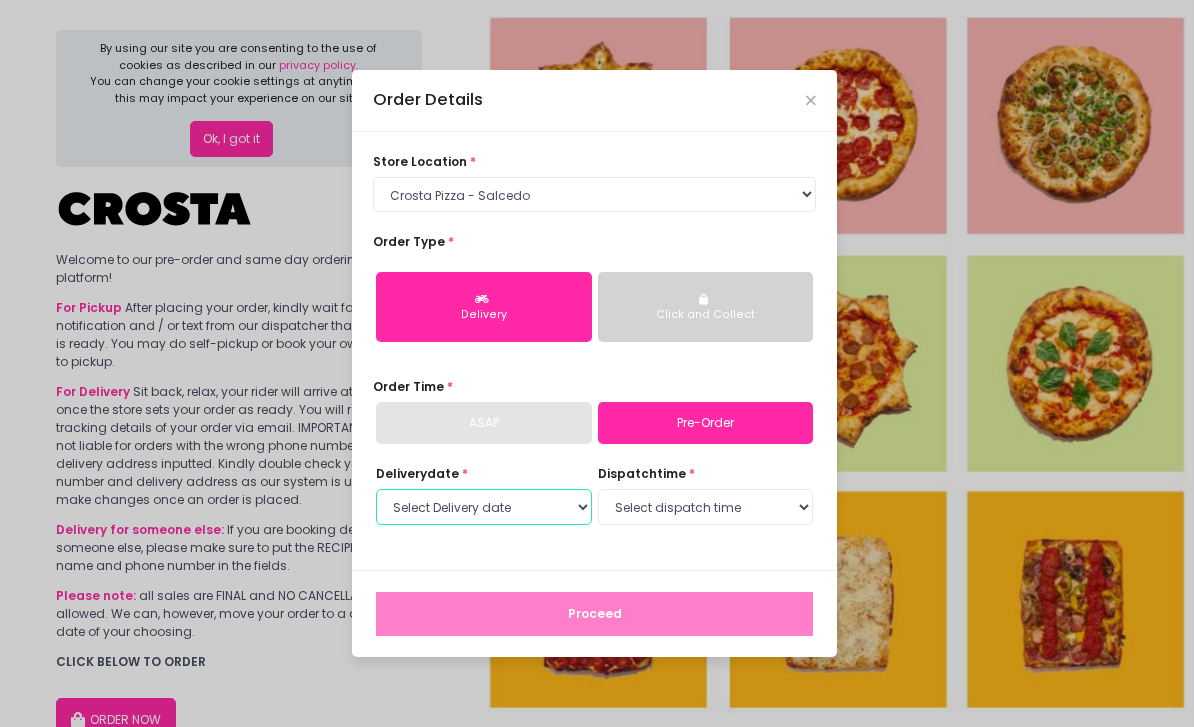 click on "Select Delivery date [DATE] [MONTH] [DAY] [DATE] [MONTH] [DAY] [DATE] [MONTH] [DAY]" at bounding box center [484, 507] 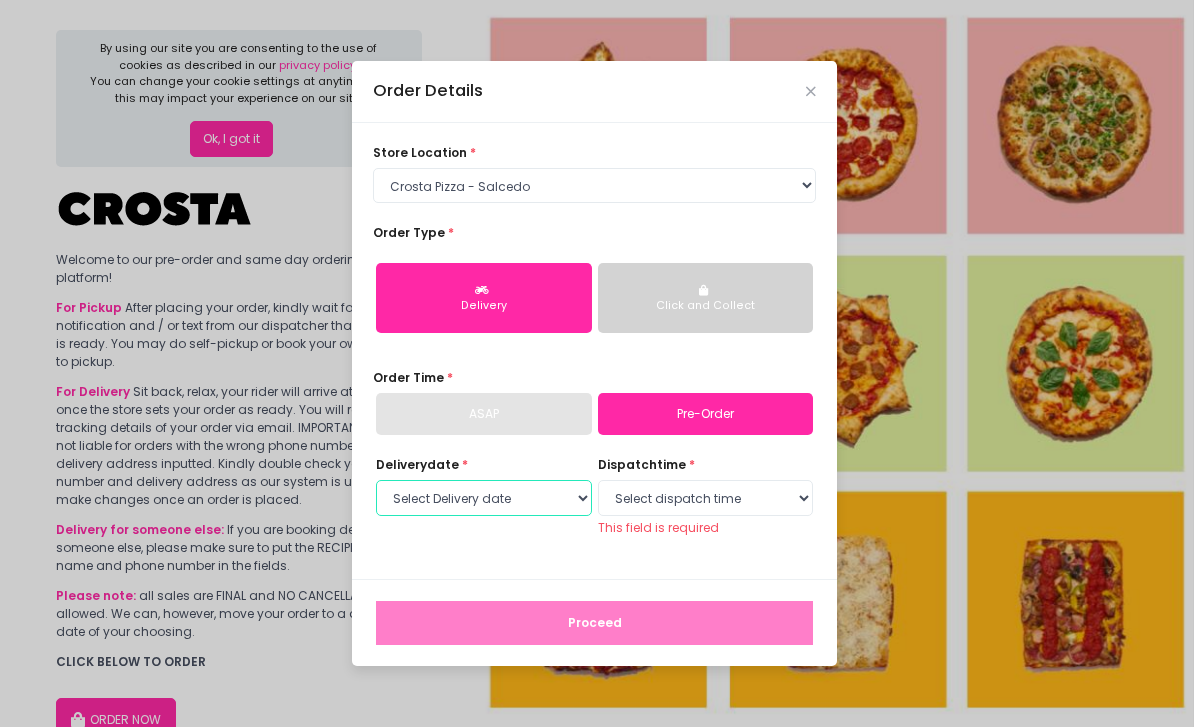click on "Select Delivery date [DATE] [MONTH] [DAY] [DATE] [MONTH] [DAY] [DATE] [MONTH] [DAY]" at bounding box center (484, 498) 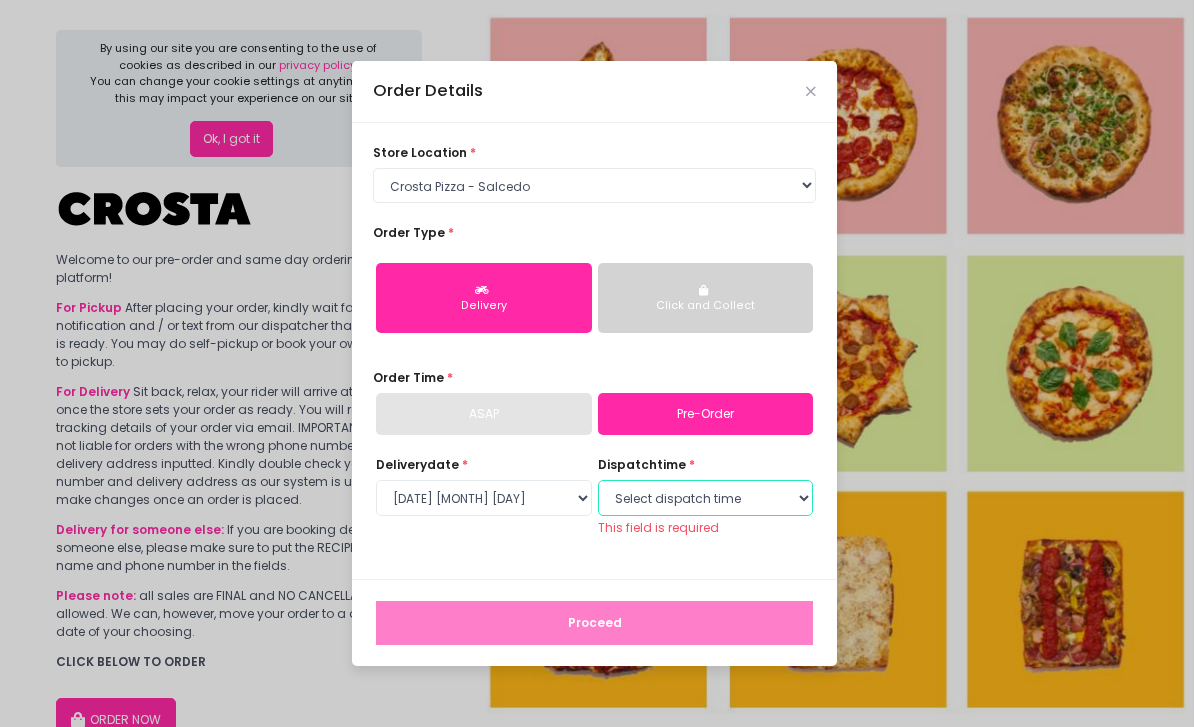 click on "Select dispatch time [TIME] - [TIME] [TIME] - [TIME] [TIME] - [TIME] [TIME] - [TIME] [TIME] - [TIME] [TIME] - [TIME] [TIME] - [TIME] [TIME] - [TIME] [TIME] - [TIME] [TIME] - [TIME] [TIME] - [TIME] [TIME] - [TIME] [TIME] - [TIME] [TIME] - [TIME] [TIME] - [TIME] [TIME] - [TIME] [TIME] - [TIME] [TIME] - [TIME]" at bounding box center (706, 498) 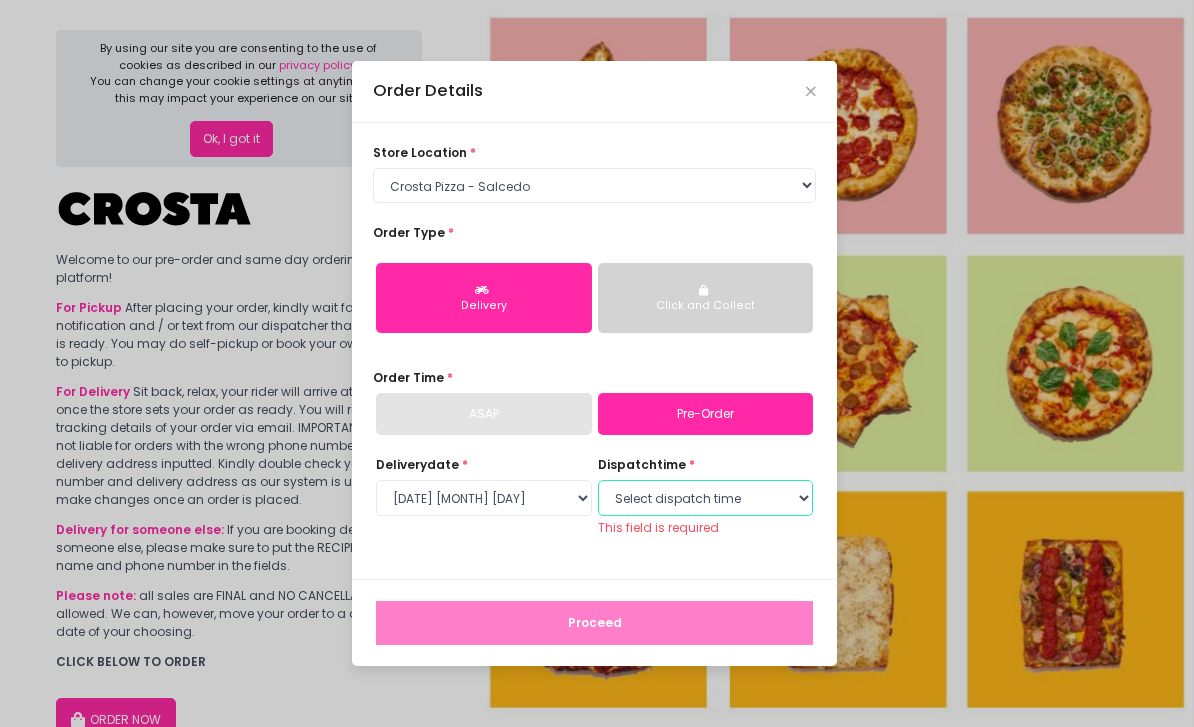 select on "12:00" 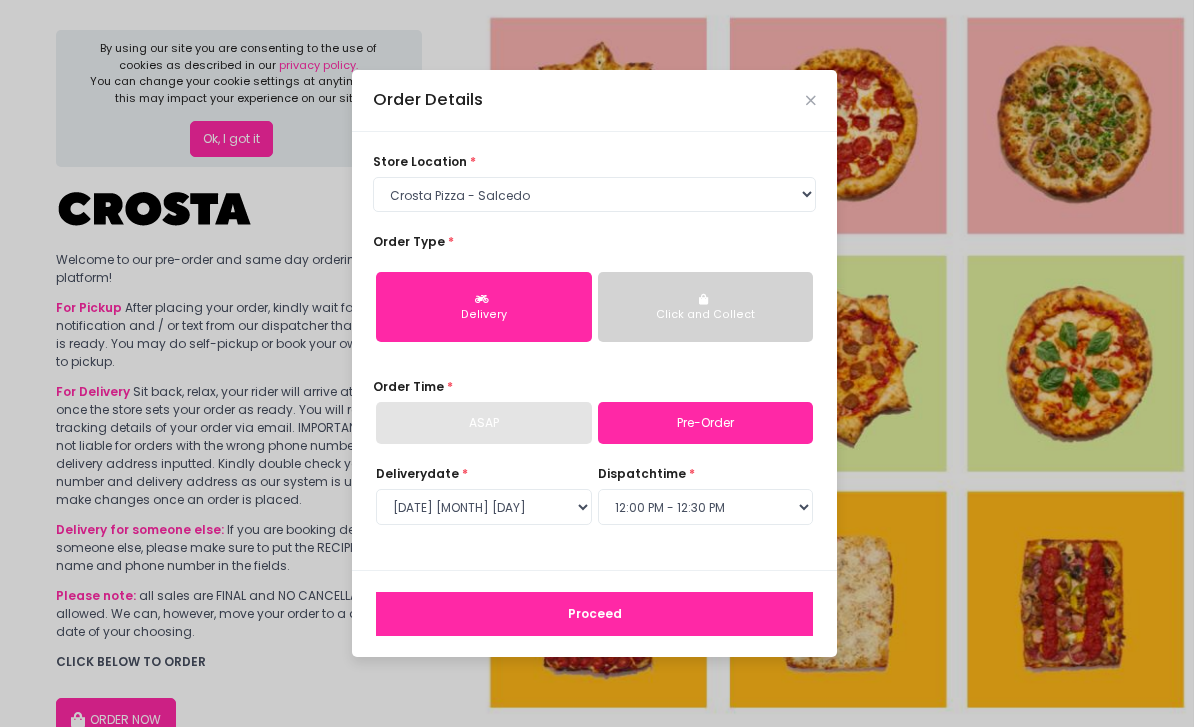 click on "Proceed" at bounding box center (594, 614) 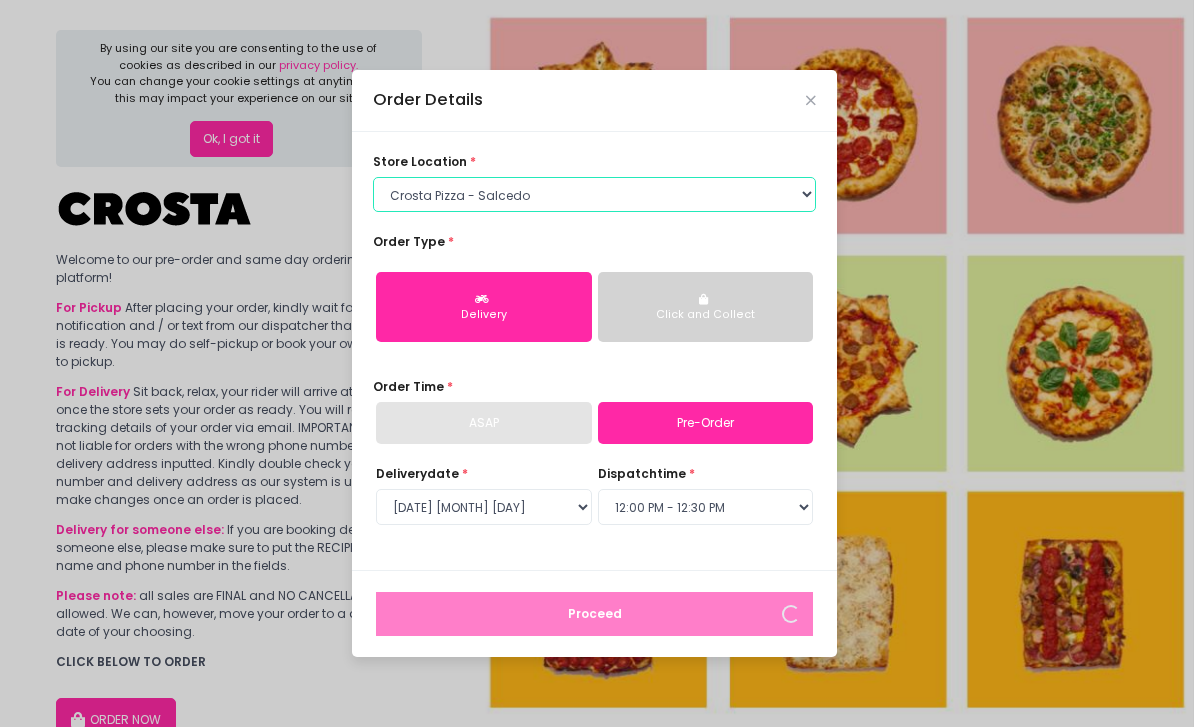 click on "Select store location Crosta Pizza - Salcedo  Crosta Pizza - San Juan" at bounding box center (594, 195) 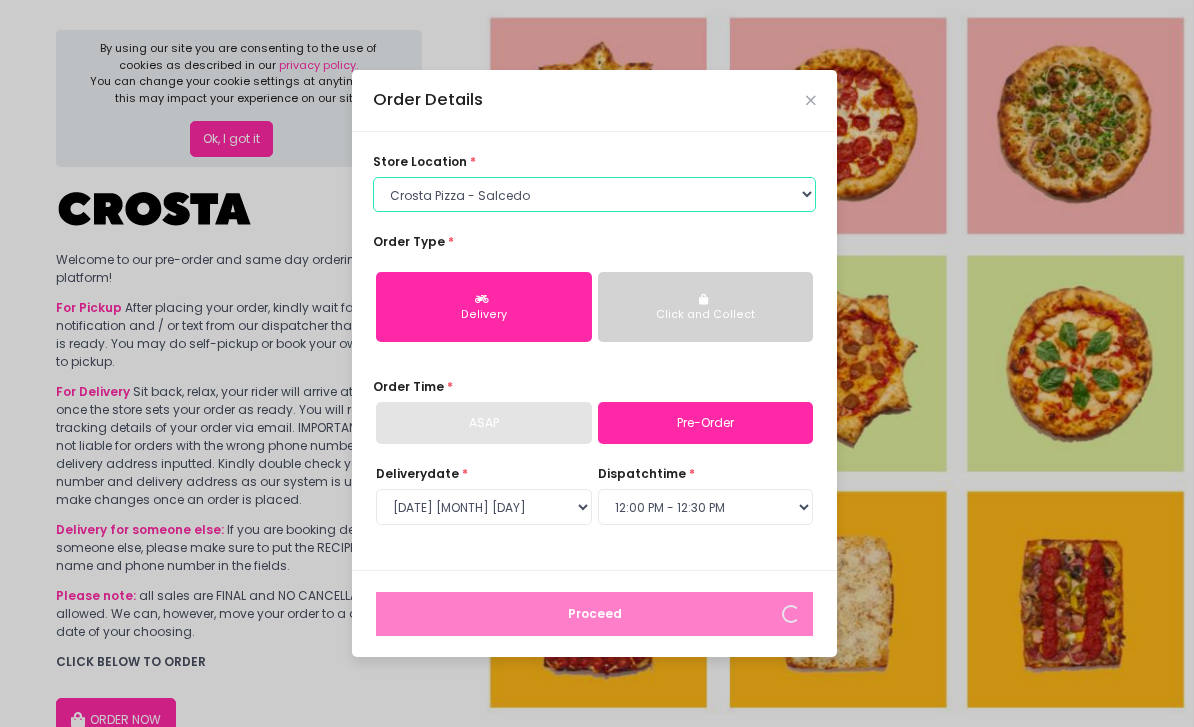 select on "65090bae48156caed44a5eb4" 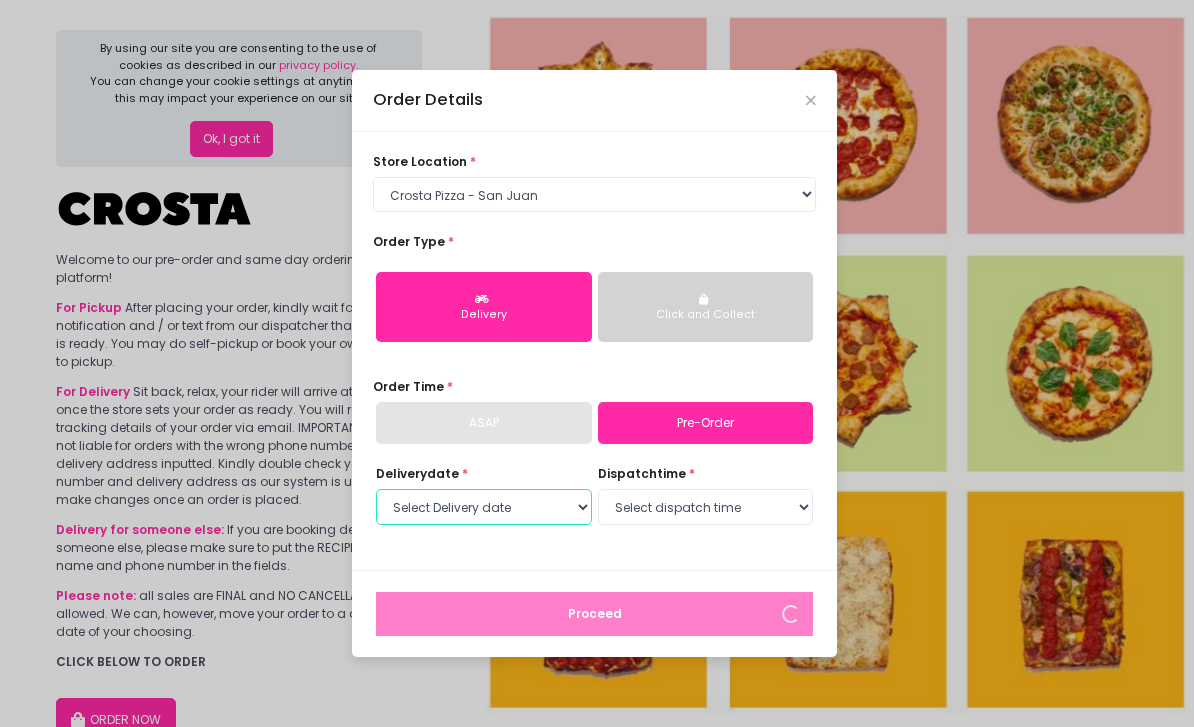 click on "Select Delivery date [DATE] [MONTH] [DAY] [DATE] [MONTH] [DAY] [DATE] [MONTH] [DAY] [DATE] [MONTH] [DAY] [DATE] [MONTH] [DAY]" at bounding box center [484, 507] 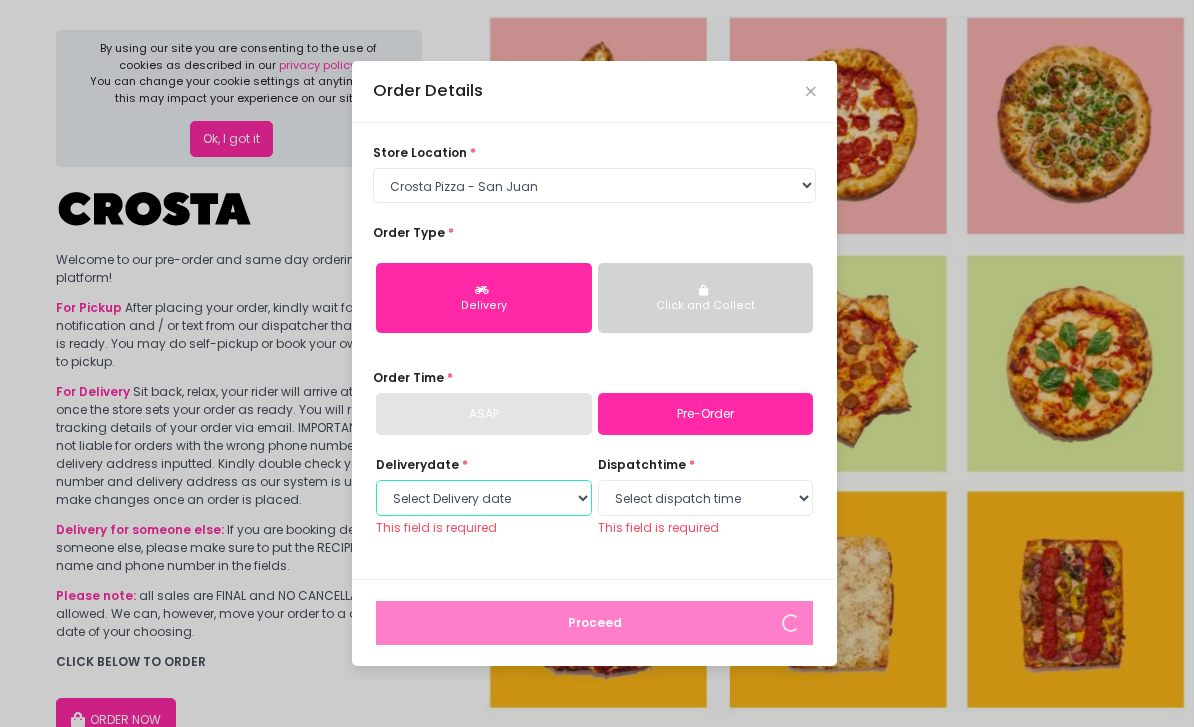 select on "2025-08-03" 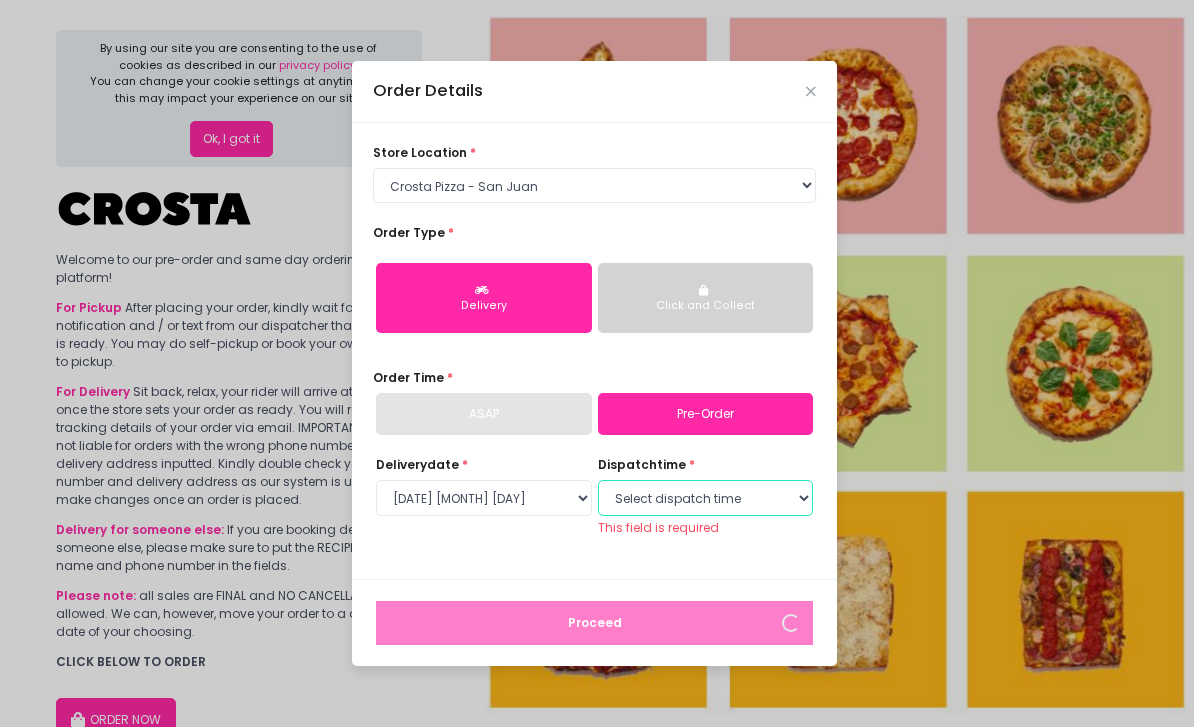 click on "Select dispatch time [TIME] - [TIME] [TIME] - [TIME] [TIME] - [TIME] [TIME] - [TIME] [TIME] - [TIME] [TIME] - [TIME] [TIME] - [TIME] [TIME] - [TIME] [TIME] - [TIME] [TIME] - [TIME] [TIME] - [TIME] [TIME] - [TIME] [TIME] - [TIME] [TIME] - [TIME] [TIME] - [TIME] [TIME] - [TIME] [TIME] - [TIME] [TIME] - [TIME]" at bounding box center (706, 498) 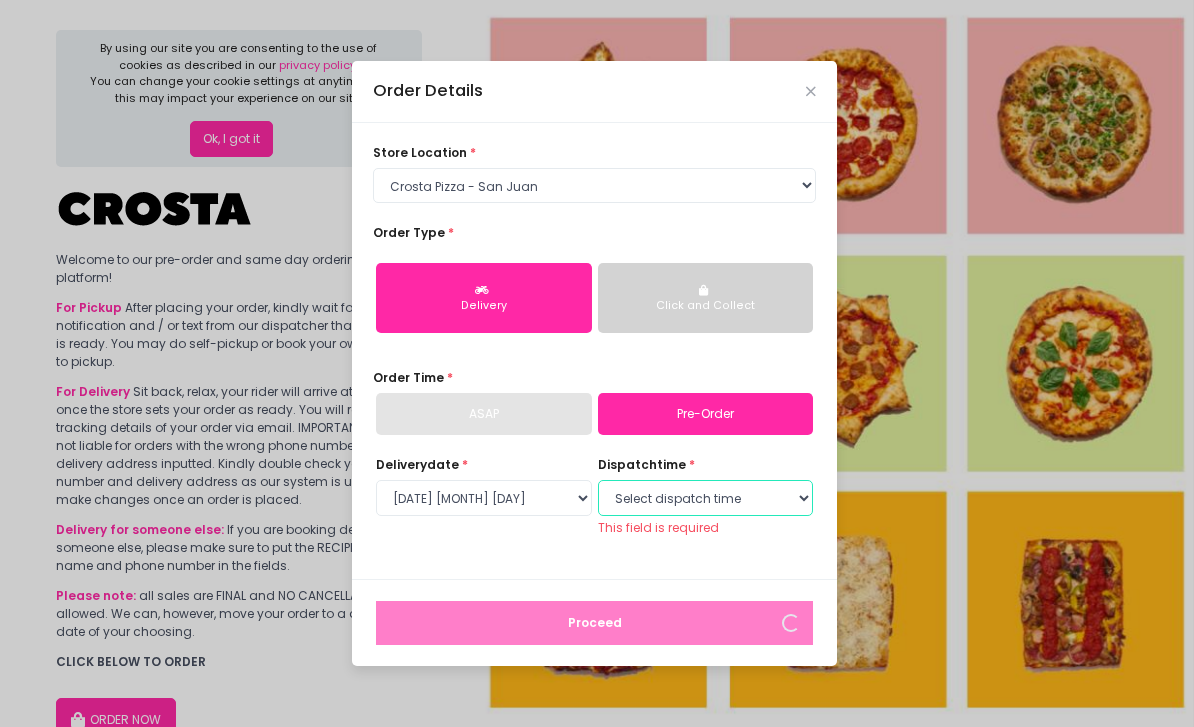 select on "12:00" 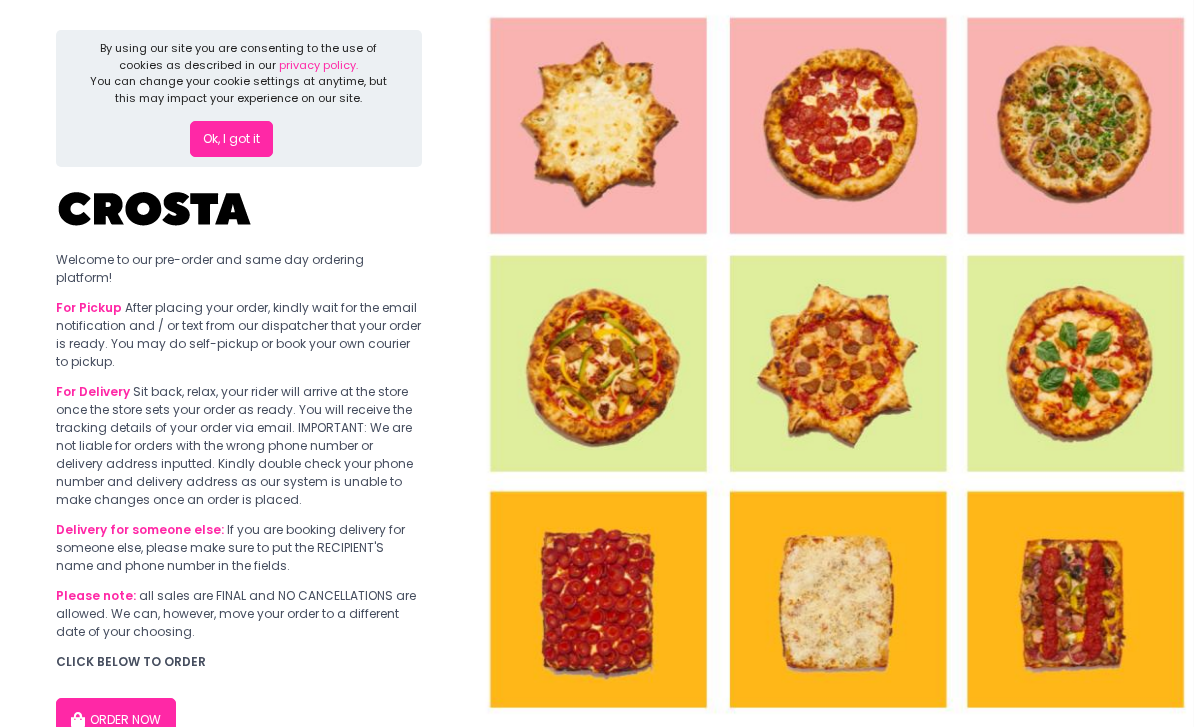 scroll, scrollTop: 0, scrollLeft: 0, axis: both 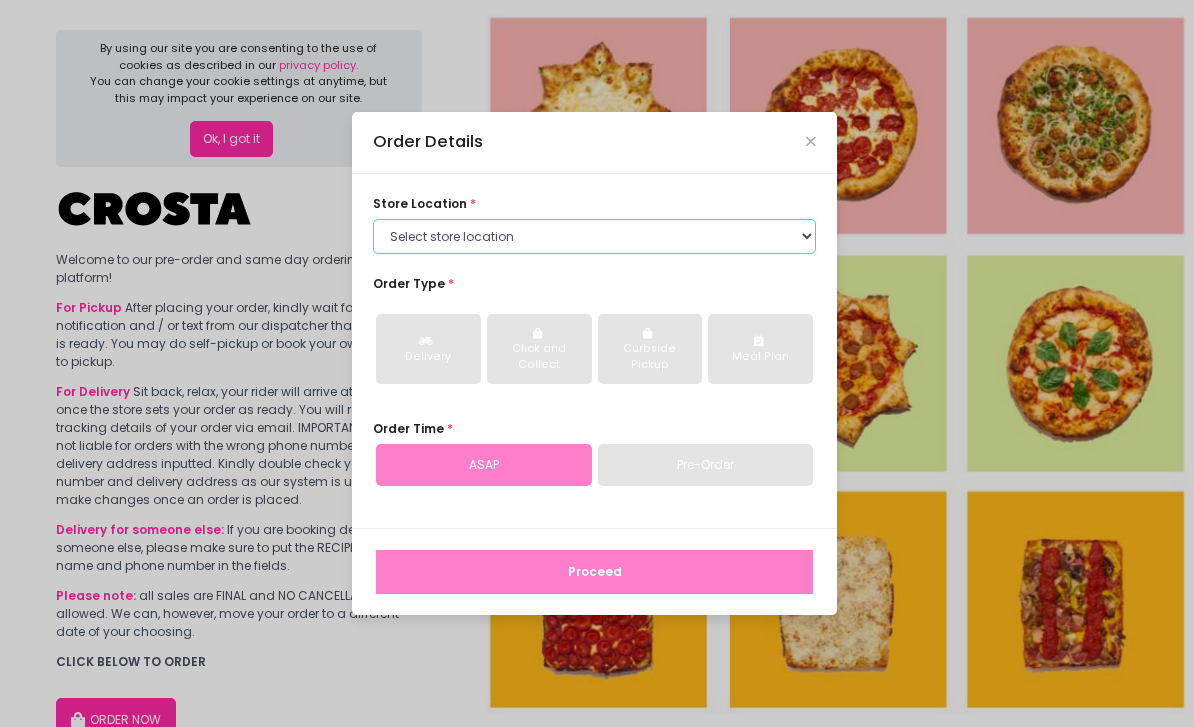 click on "Select store location Crosta Pizza - Salcedo  Crosta Pizza - San Juan" at bounding box center [594, 237] 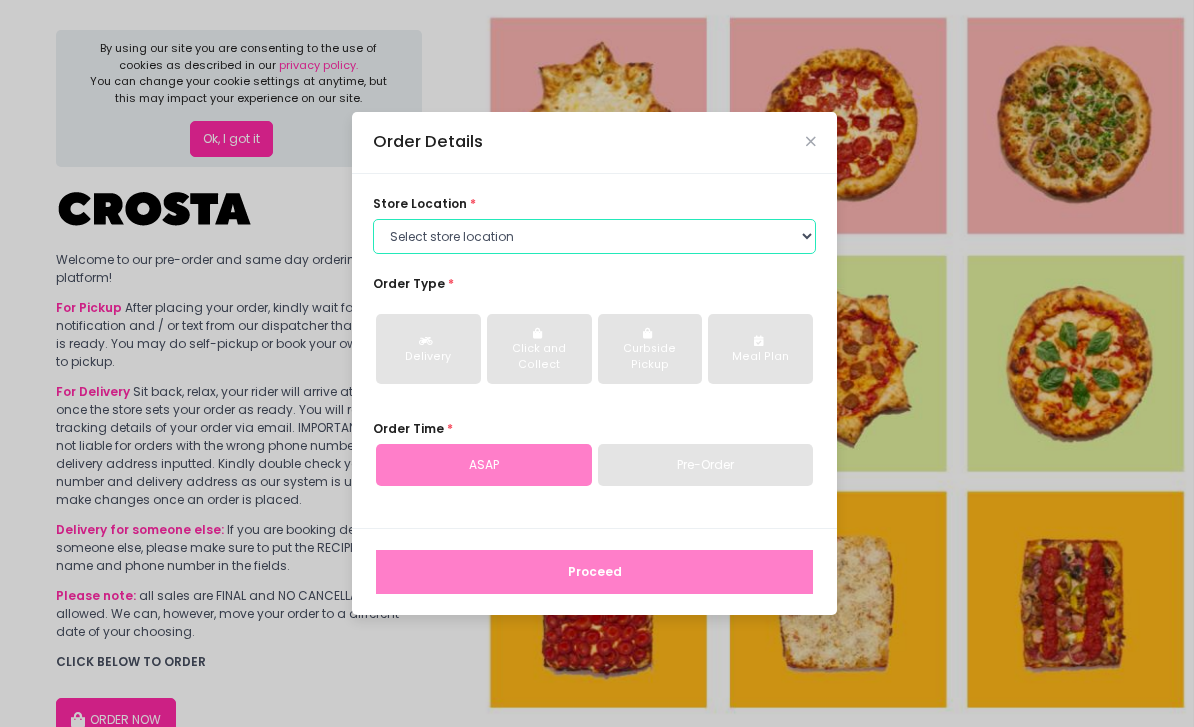 select on "65090bae48156caed44a5eb4" 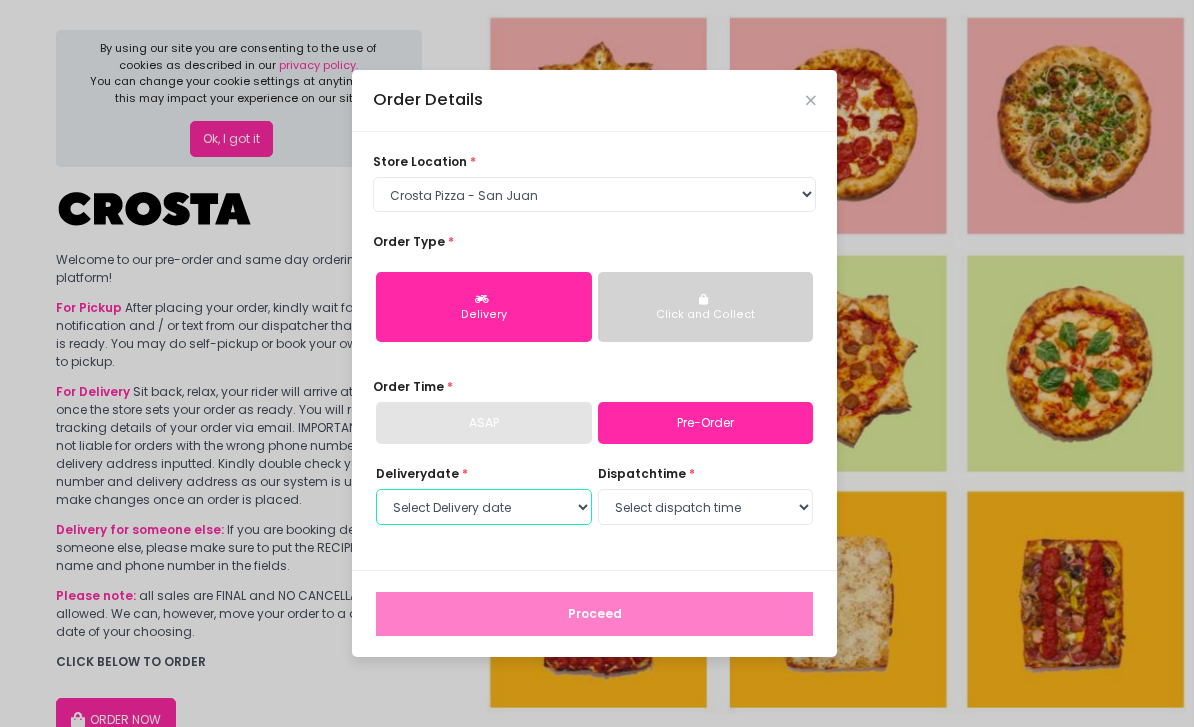 click on "Select Delivery date [DATE] [MONTH] [DAY] [DATE] [MONTH] [DAY] [DATE] [MONTH] [DAY] [DATE] [MONTH] [DAY] [DATE] [MONTH] [DAY]" at bounding box center [484, 507] 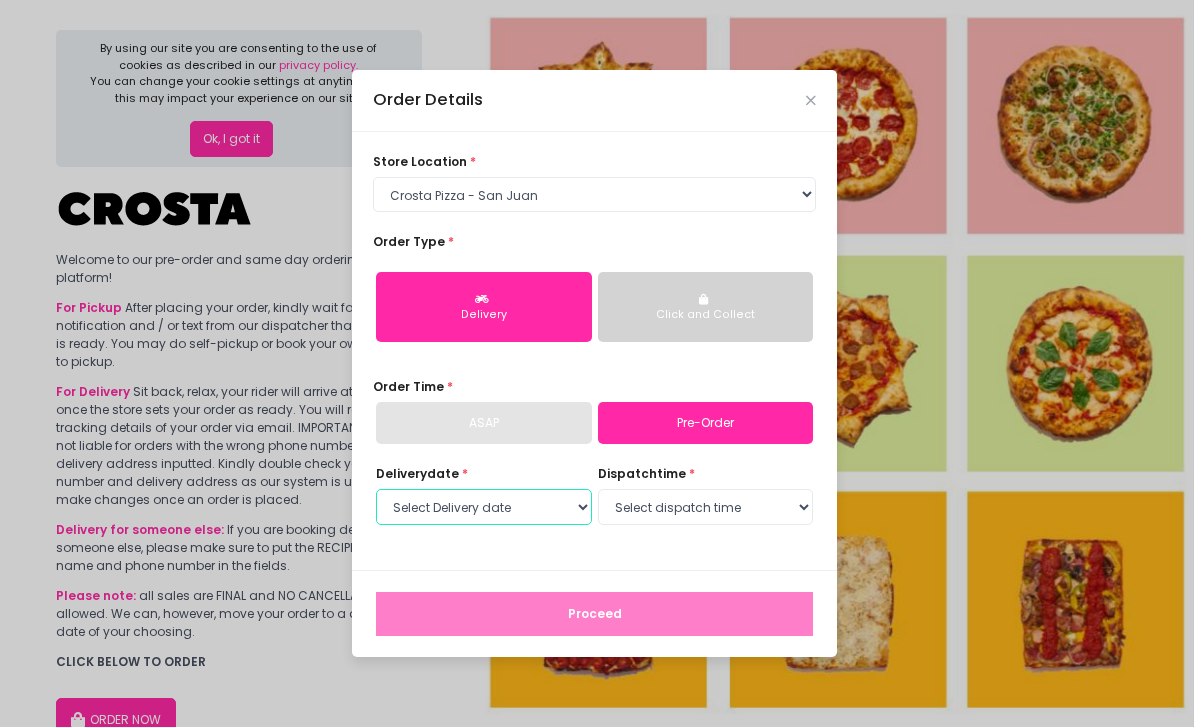 select on "2025-08-03" 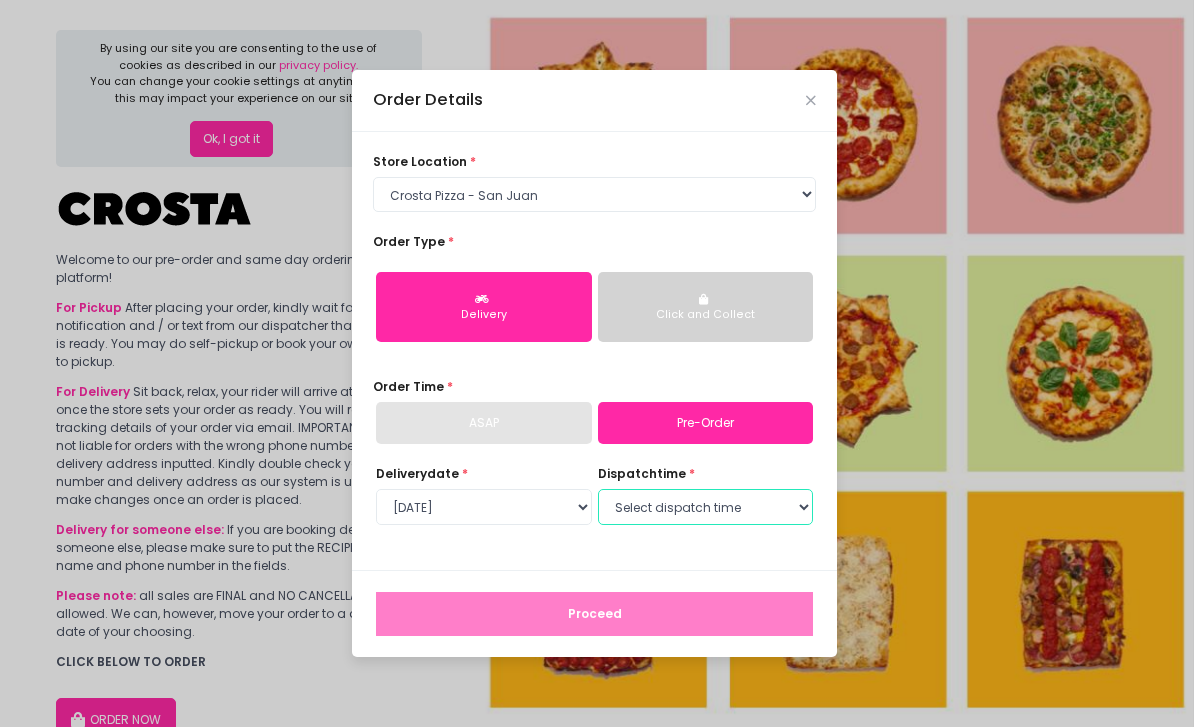 click on "Select dispatch time [TIME] - [TIME] [TIME] - [TIME] [TIME] - [TIME] [TIME] - [TIME] [TIME] - [TIME] [TIME] - [TIME] [TIME] - [TIME] [TIME] - [TIME] [TIME] - [TIME] [TIME] - [TIME] [TIME] - [TIME] [TIME] - [TIME] [TIME] - [TIME] [TIME] - [TIME] [TIME] - [TIME] [TIME] - [TIME] [TIME] - [TIME] [TIME] - [TIME]" at bounding box center [706, 507] 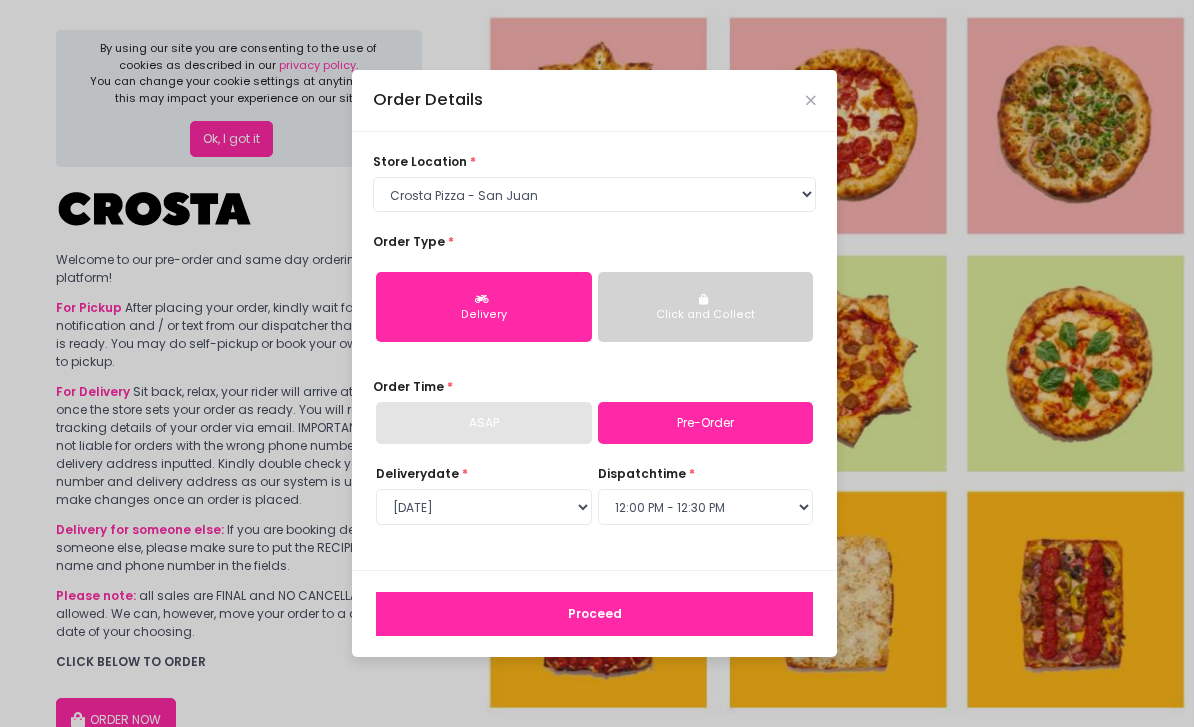 click on "Proceed" at bounding box center (594, 614) 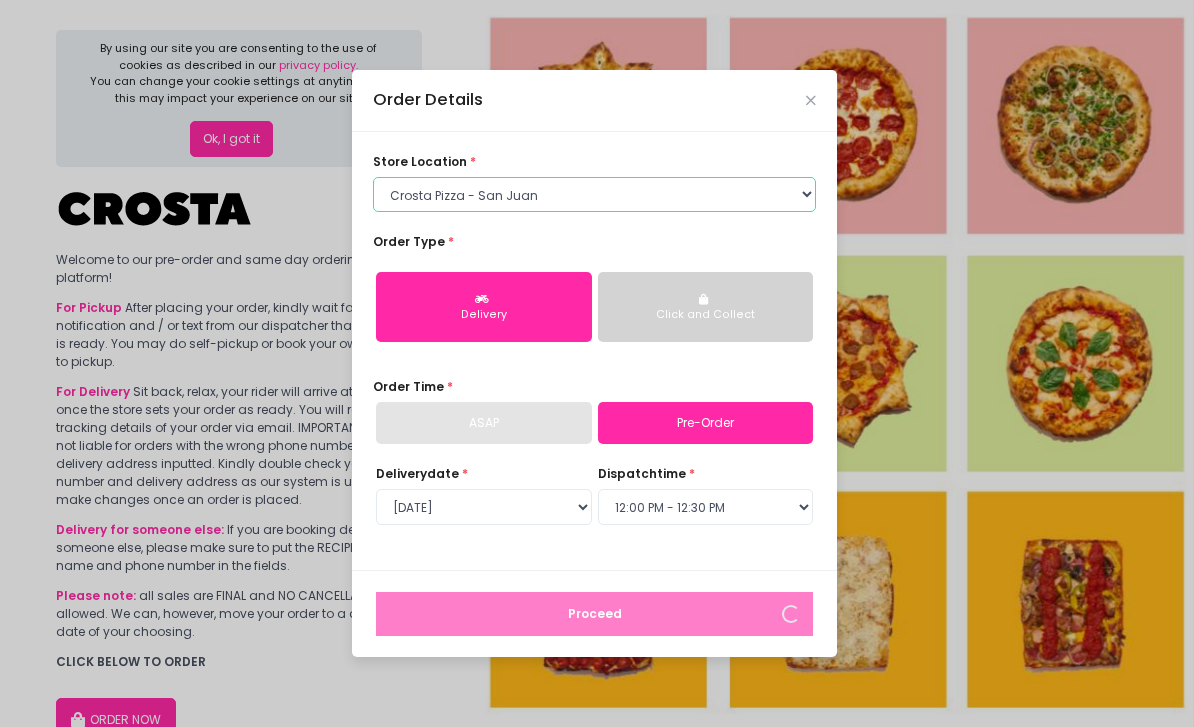 click on "Select store location Crosta Pizza - Salcedo  Crosta Pizza - San Juan" at bounding box center [594, 195] 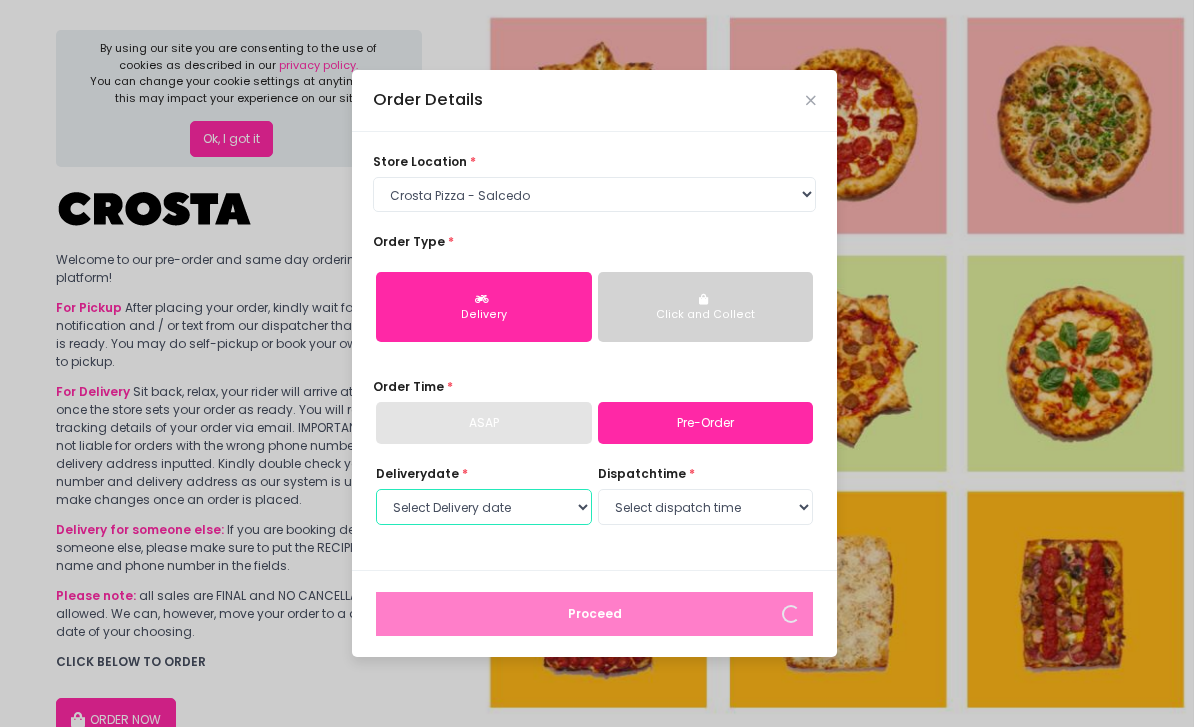 click on "Select Delivery date [DATE] [MONTH] [DAY] [DATE] [MONTH] [DAY] [DATE] [MONTH] [DAY]" at bounding box center [484, 507] 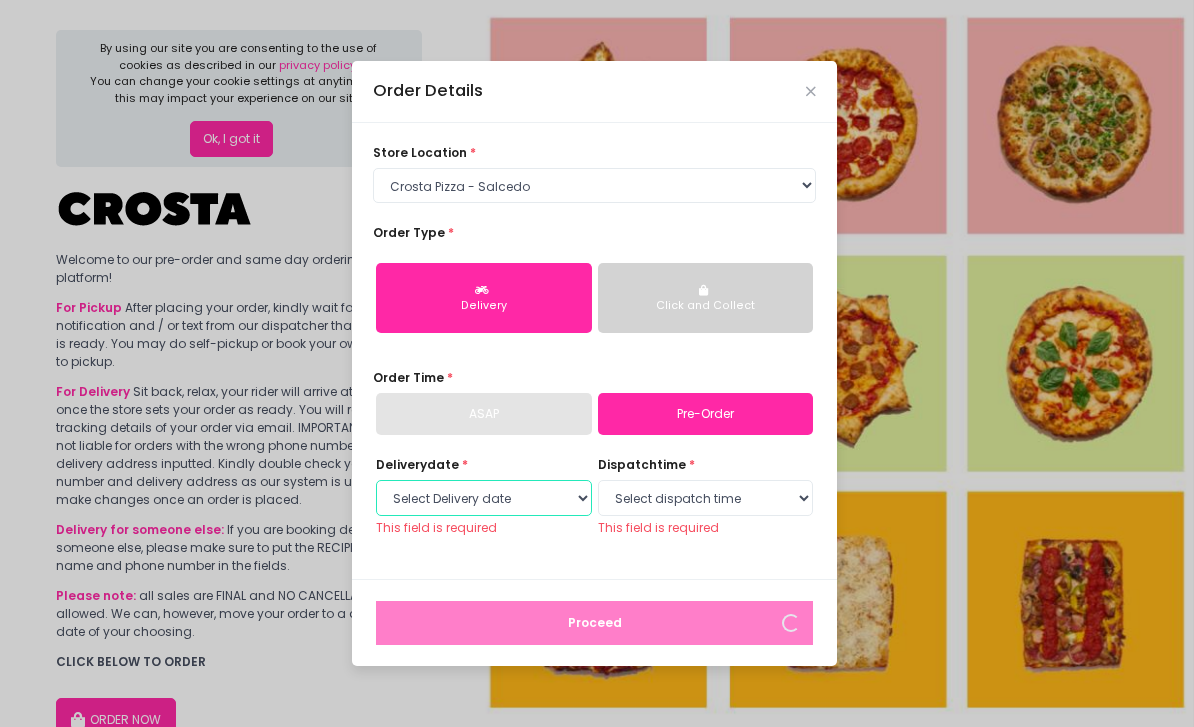 click on "Select Delivery date [DATE] [MONTH] [DAY] [DATE] [MONTH] [DAY] [DATE] [MONTH] [DAY]" at bounding box center (484, 498) 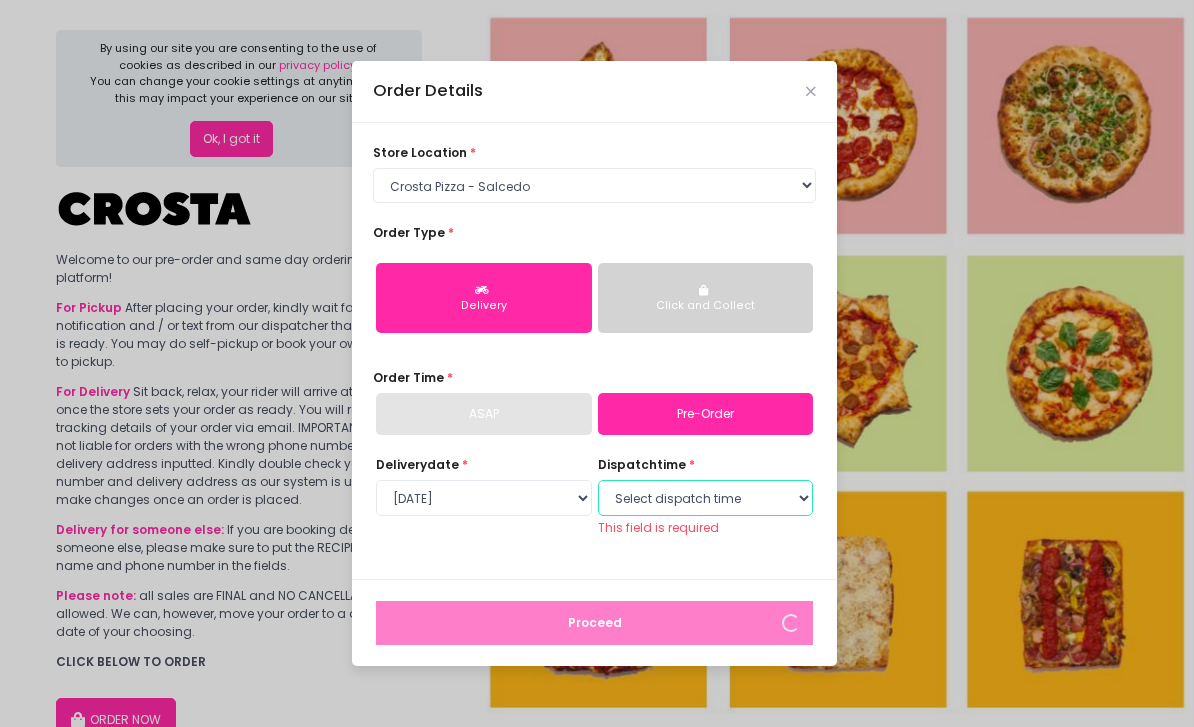 click on "Select dispatch time [TIME] - [TIME] [TIME] - [TIME] [TIME] - [TIME] [TIME] - [TIME] [TIME] - [TIME] [TIME] - [TIME] [TIME] - [TIME] [TIME] - [TIME] [TIME] - [TIME] [TIME] - [TIME] [TIME] - [TIME] [TIME] - [TIME] [TIME] - [TIME] [TIME] - [TIME] [TIME] - [TIME] [TIME] - [TIME] [TIME] - [TIME] [TIME] - [TIME]" at bounding box center (706, 498) 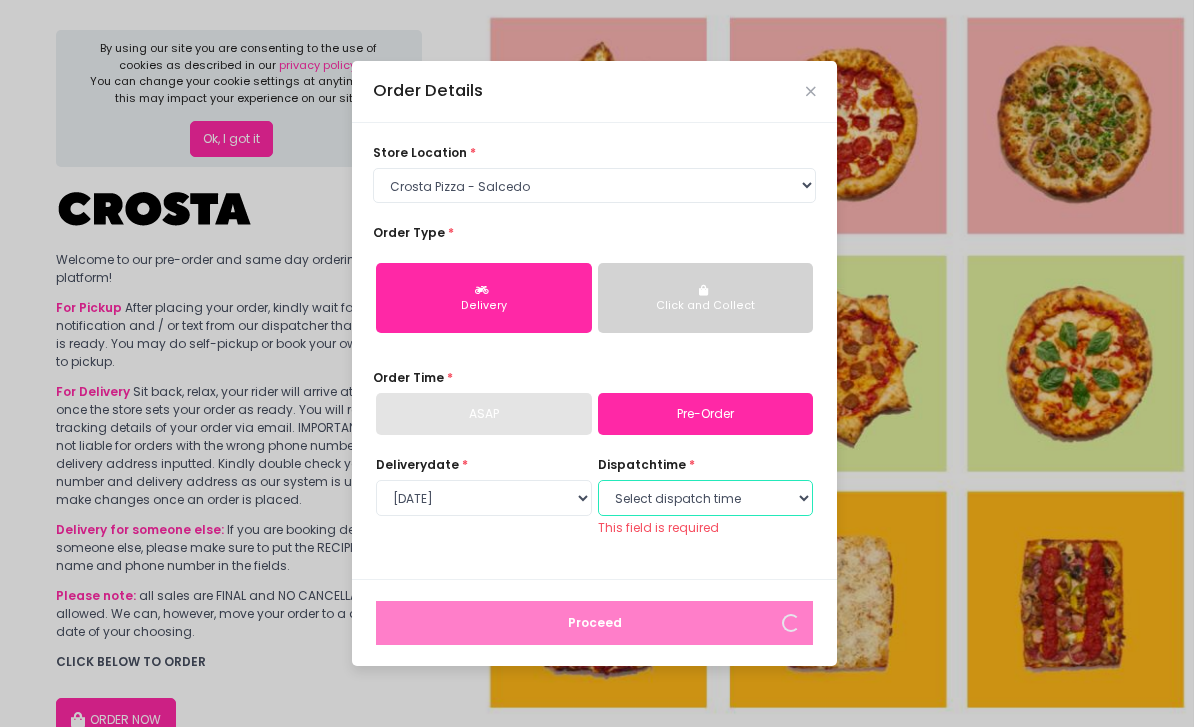 select on "12:00" 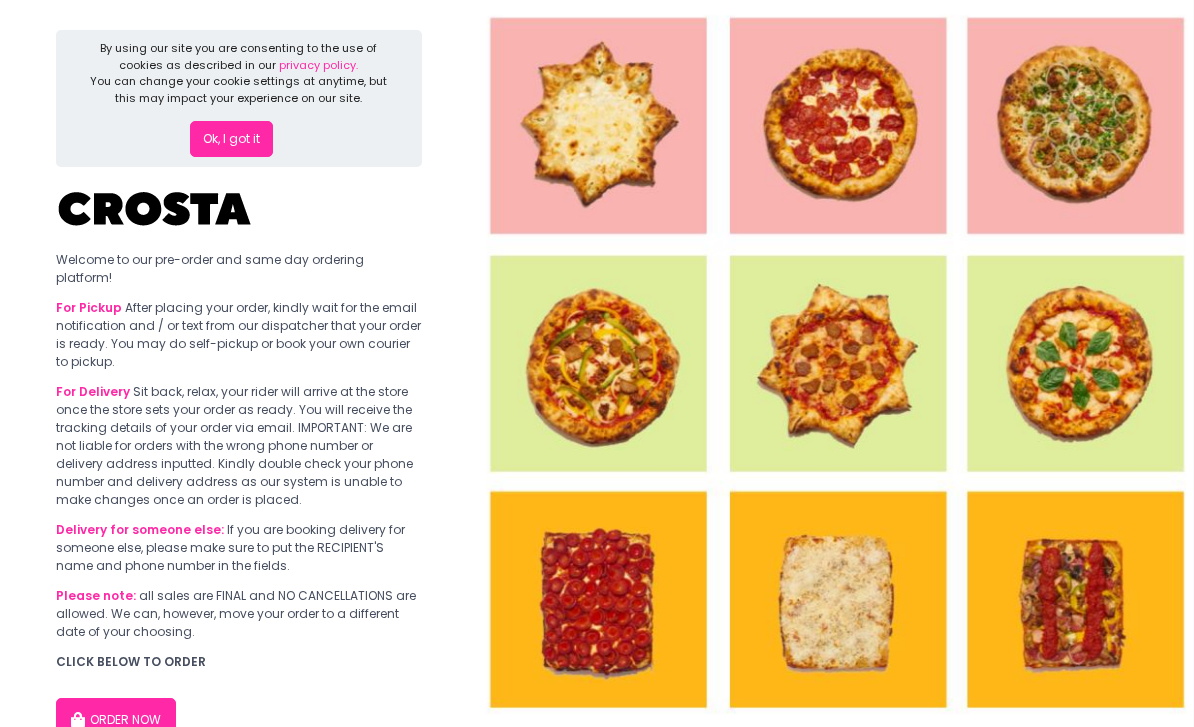 scroll, scrollTop: 29, scrollLeft: 0, axis: vertical 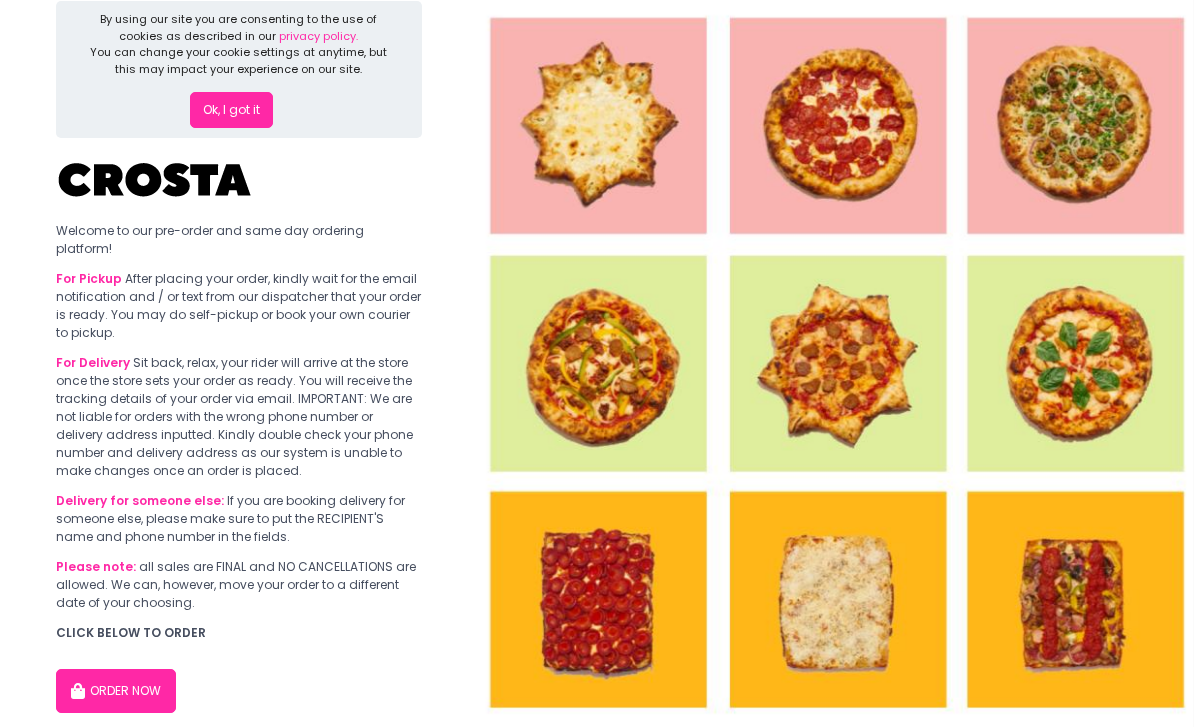 click on "ORDER NOW" at bounding box center (116, 691) 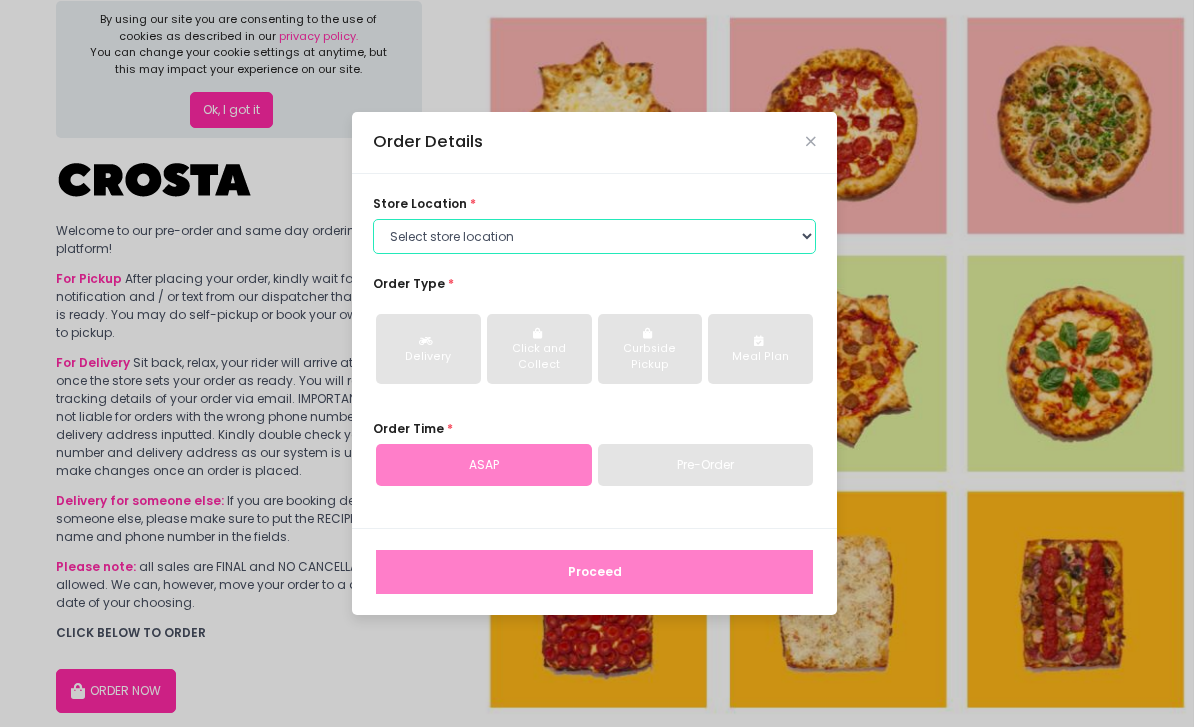 click on "Select store location Crosta Pizza - Salcedo  Crosta Pizza - San Juan" at bounding box center [594, 237] 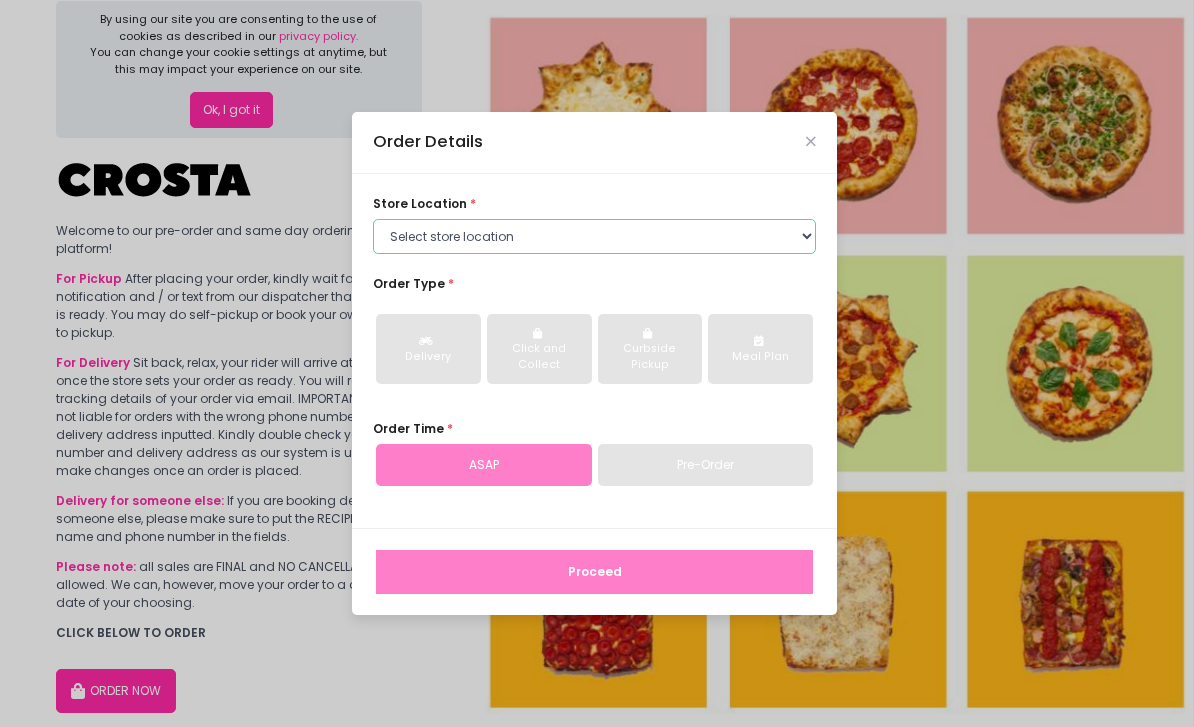 select on "5fabb2e53664a8677beaeb89" 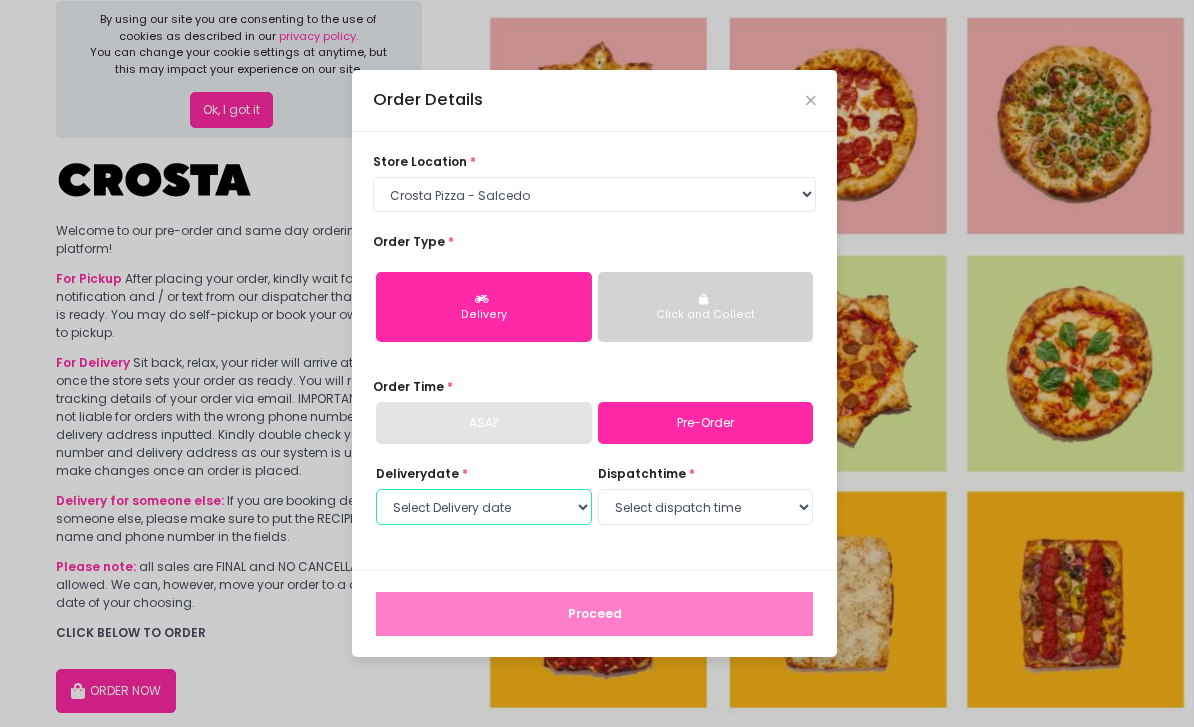 click on "Select Delivery date [DATE] [MONTH] [DAY] [DATE] [MONTH] [DAY] [DATE] [MONTH] [DAY]" at bounding box center [484, 507] 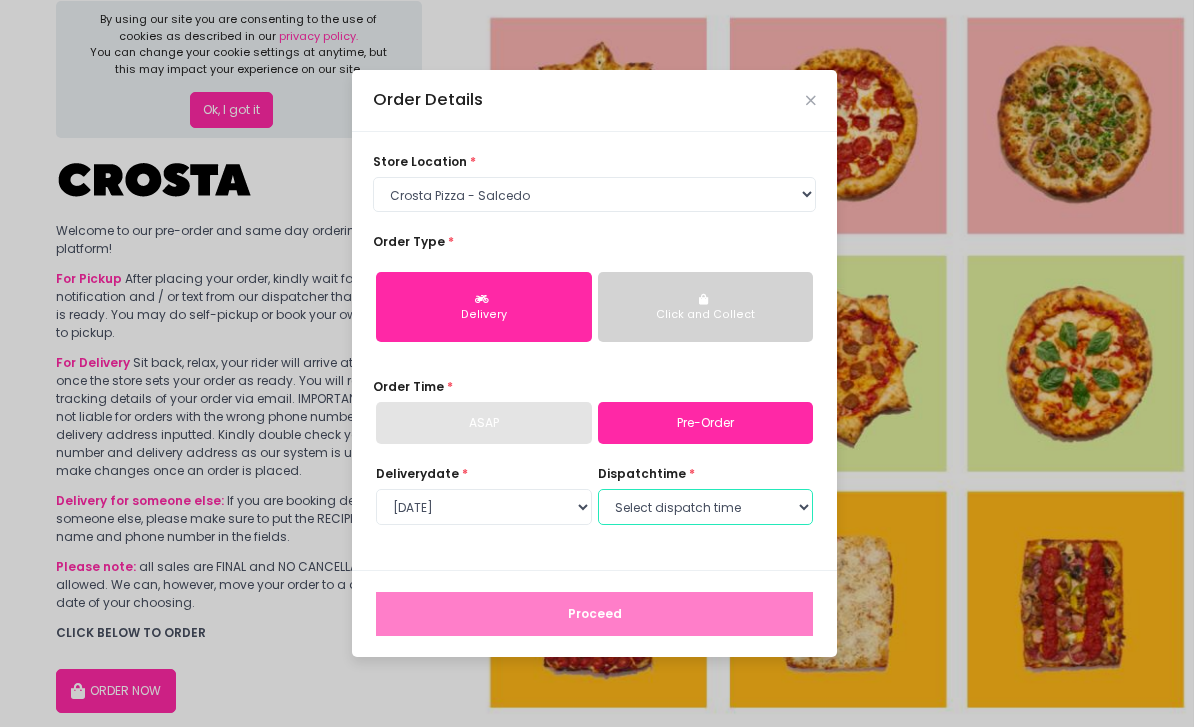 click on "Select dispatch time [TIME] - [TIME] [TIME] - [TIME] [TIME] - [TIME] [TIME] - [TIME] [TIME] - [TIME] [TIME] - [TIME] [TIME] - [TIME] [TIME] - [TIME] [TIME] - [TIME] [TIME] - [TIME] [TIME] - [TIME] [TIME] - [TIME] [TIME] - [TIME] [TIME] - [TIME] [TIME] - [TIME] [TIME] - [TIME] [TIME] - [TIME] [TIME] - [TIME]" at bounding box center [706, 507] 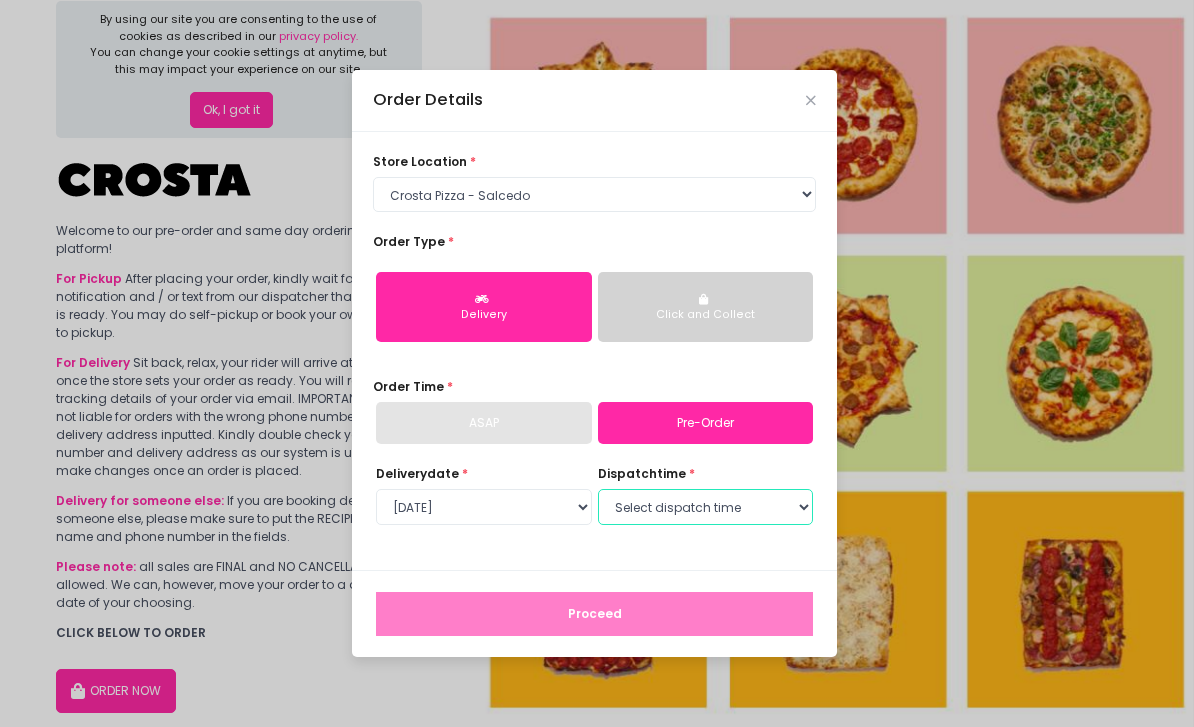 select on "12:00" 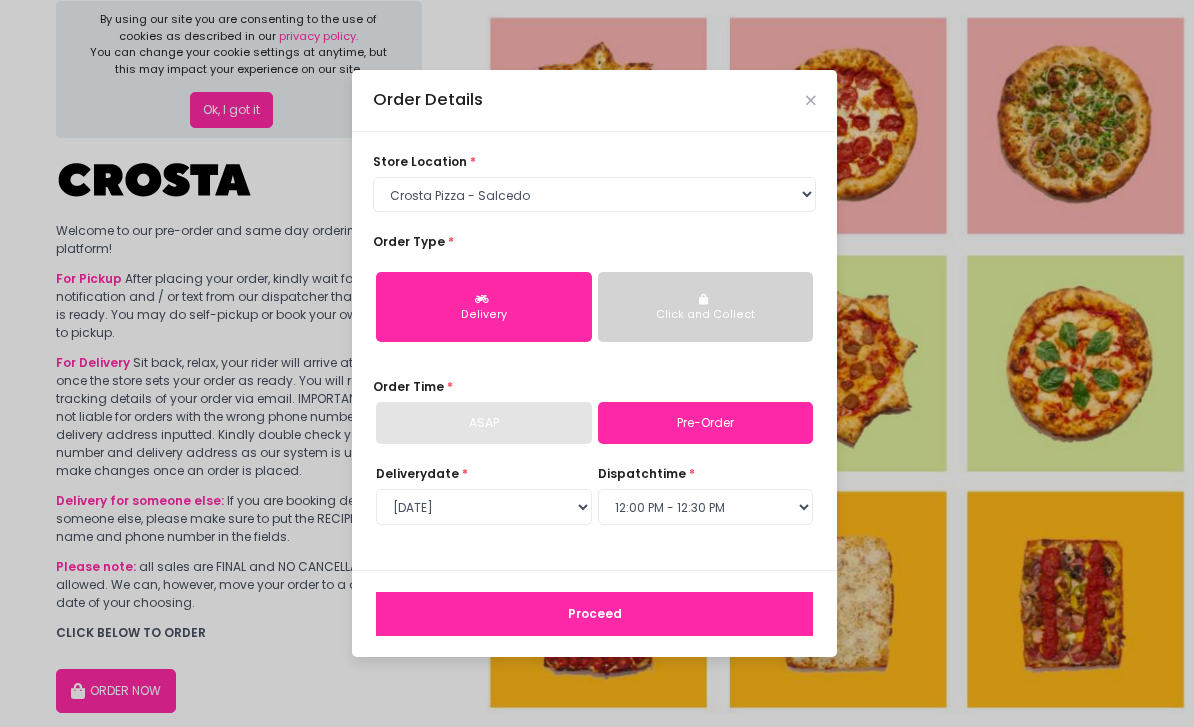 click on "Proceed" at bounding box center (594, 614) 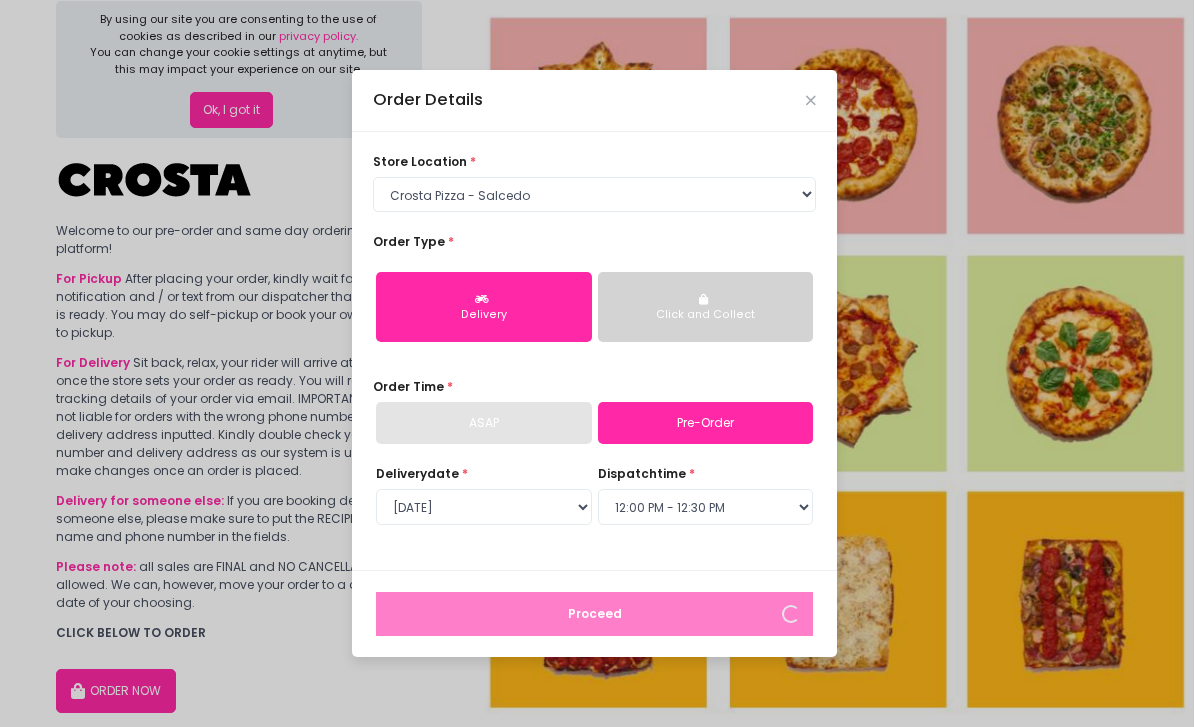 scroll, scrollTop: 93, scrollLeft: 0, axis: vertical 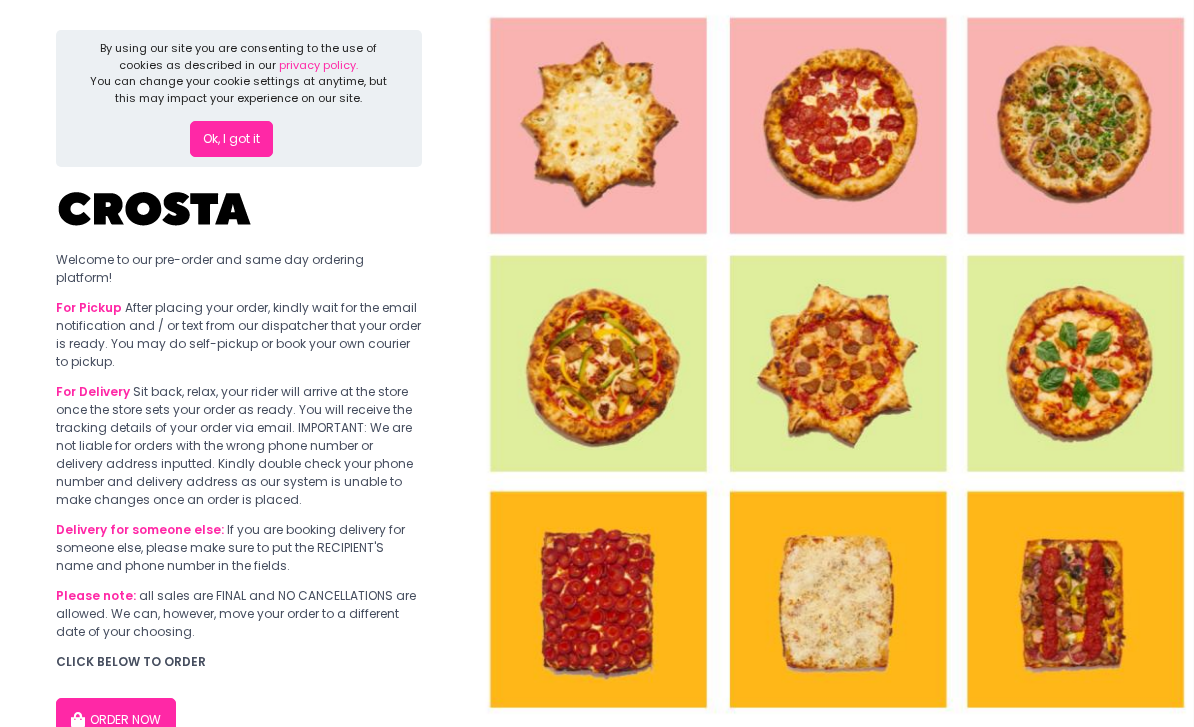 click on "ORDER NOW" at bounding box center (116, 720) 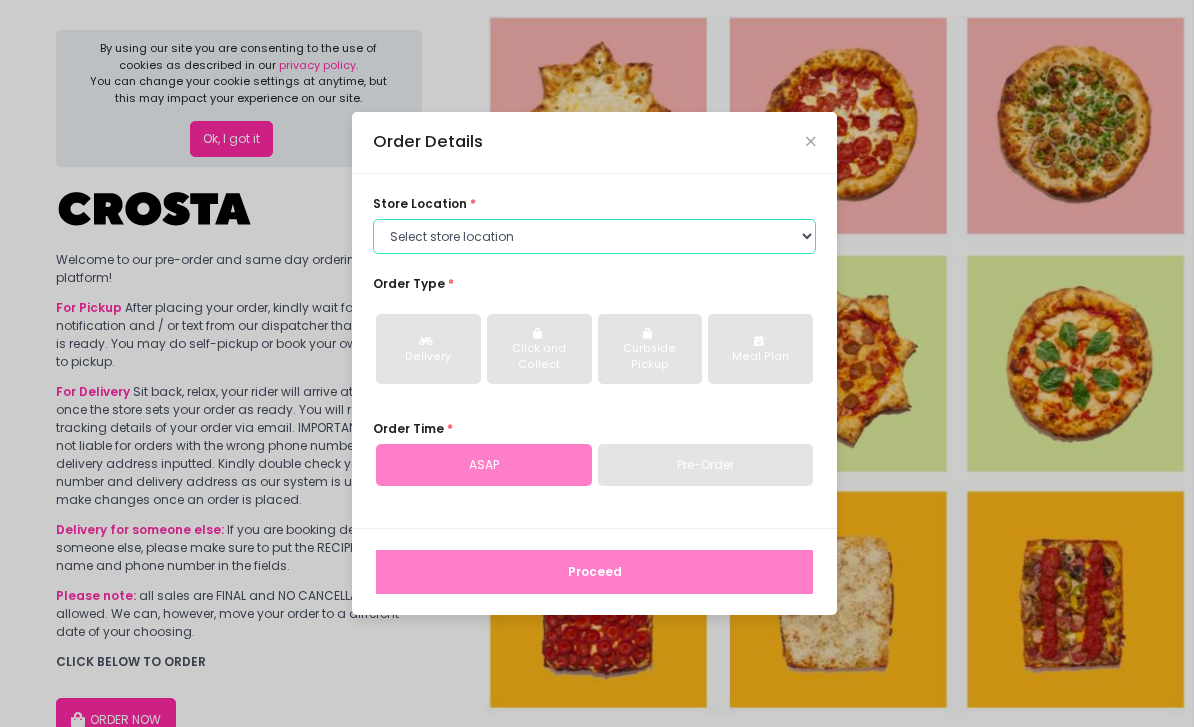click on "Select store location Crosta Pizza - Salcedo  Crosta Pizza - San Juan" at bounding box center [594, 237] 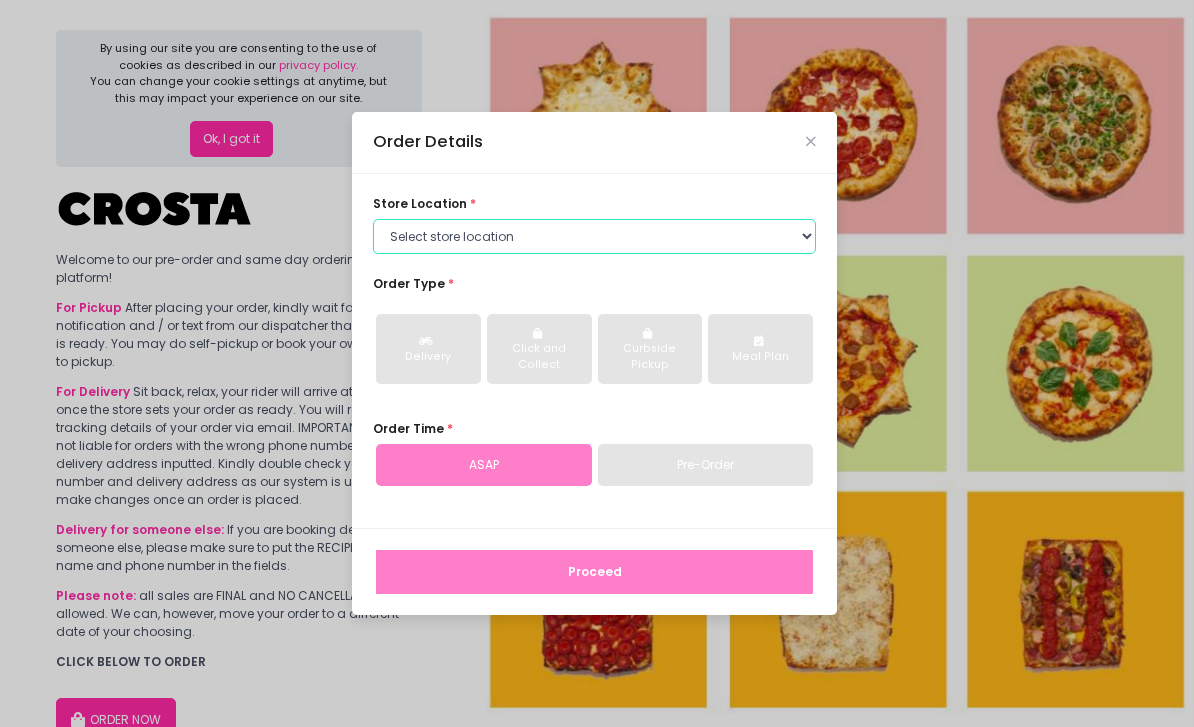 select on "5fabb2e53664a8677beaeb89" 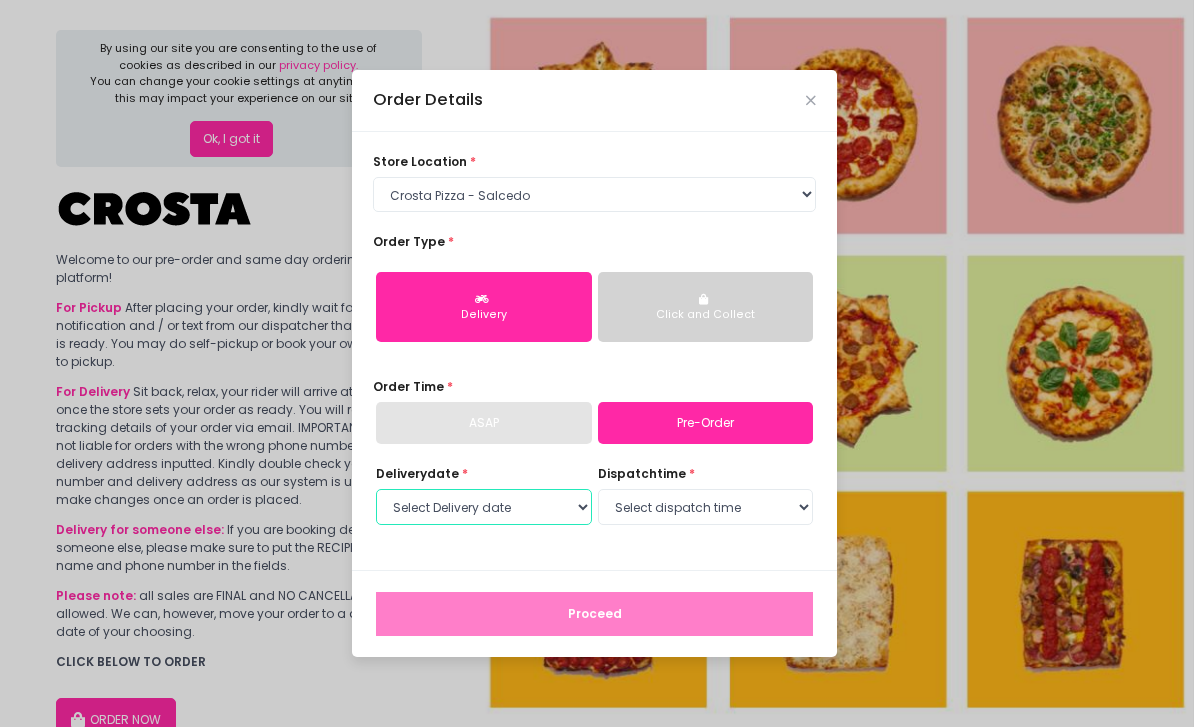 click on "Select Delivery date [DATE] [MONTH] [DAY] [DATE] [MONTH] [DAY] [DATE] [MONTH] [DAY]" at bounding box center (484, 507) 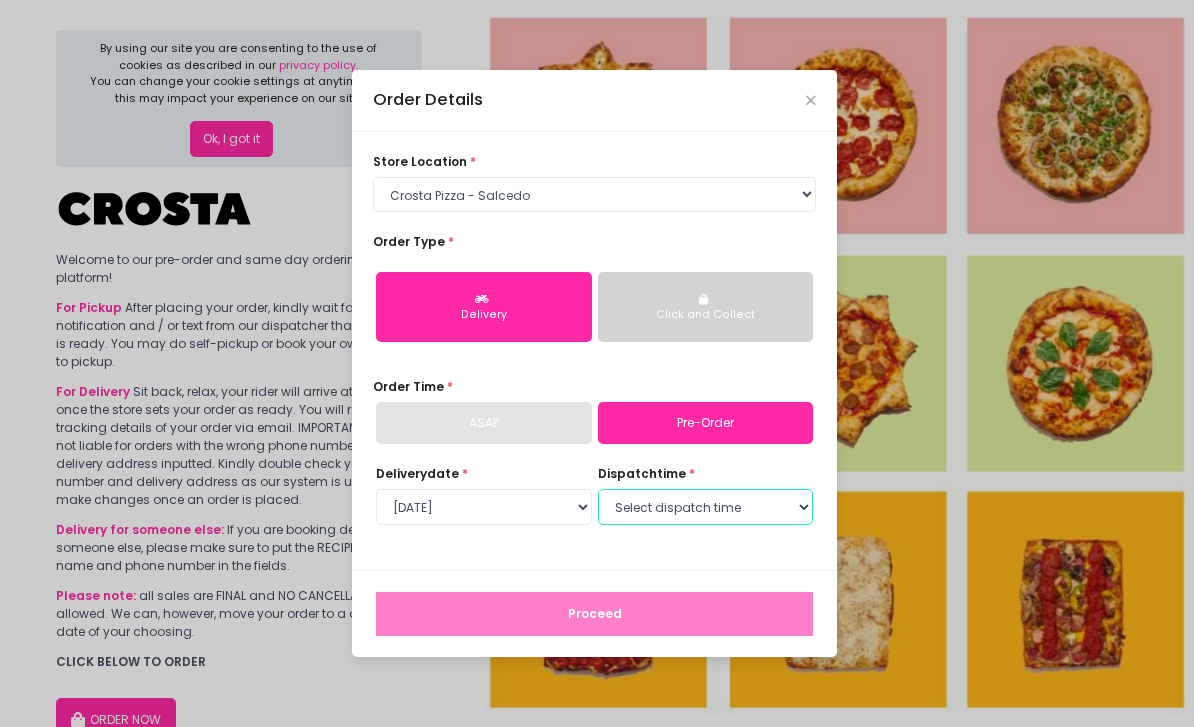 click on "Select dispatch time [TIME] - [TIME] [TIME] - [TIME] [TIME] - [TIME] [TIME] - [TIME] [TIME] - [TIME] [TIME] - [TIME] [TIME] - [TIME] [TIME] - [TIME] [TIME] - [TIME] [TIME] - [TIME] [TIME] - [TIME] [TIME] - [TIME] [TIME] - [TIME] [TIME] - [TIME] [TIME] - [TIME] [TIME] - [TIME] [TIME] - [TIME] [TIME] - [TIME]" at bounding box center (706, 507) 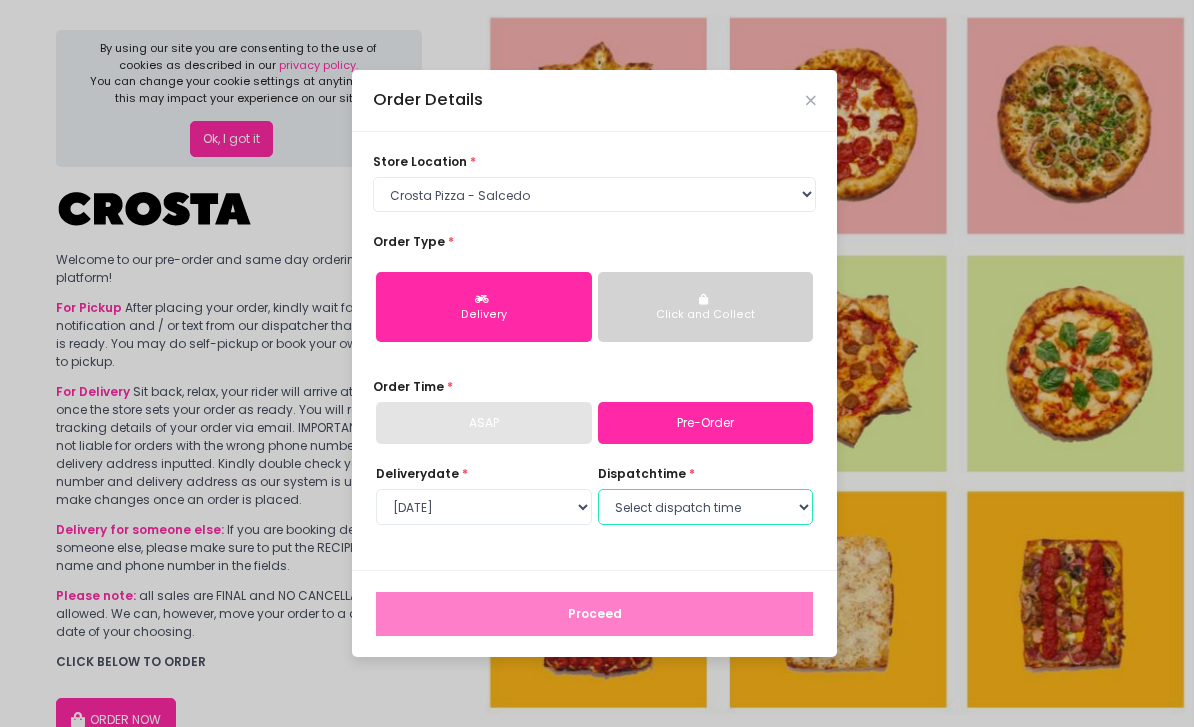 select on "12:00" 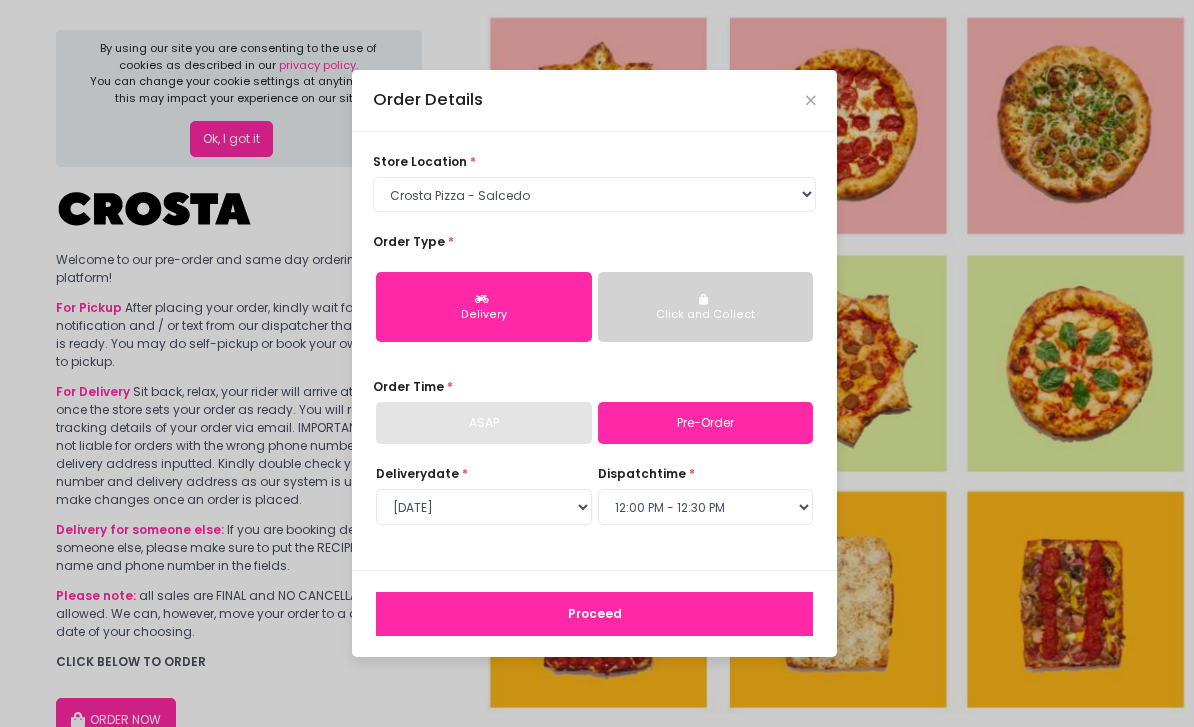 click on "Proceed" at bounding box center (594, 614) 